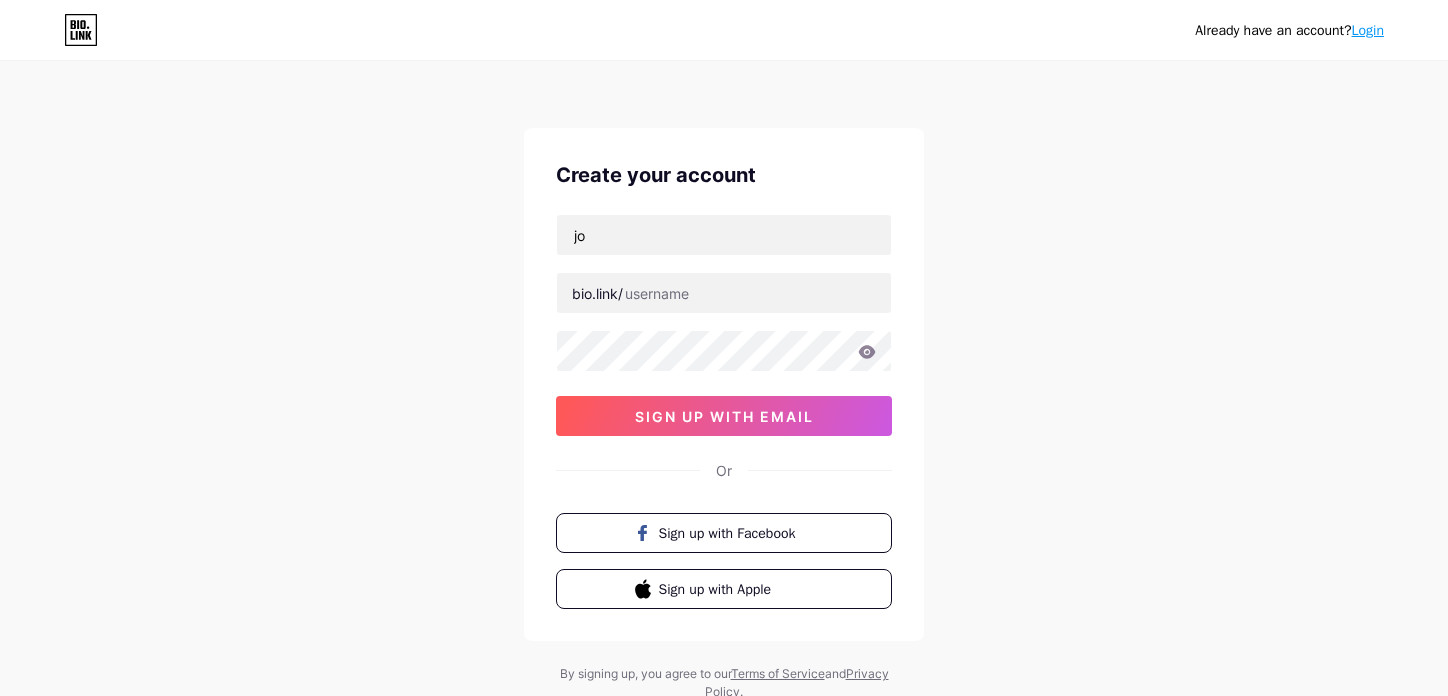 scroll, scrollTop: 0, scrollLeft: 0, axis: both 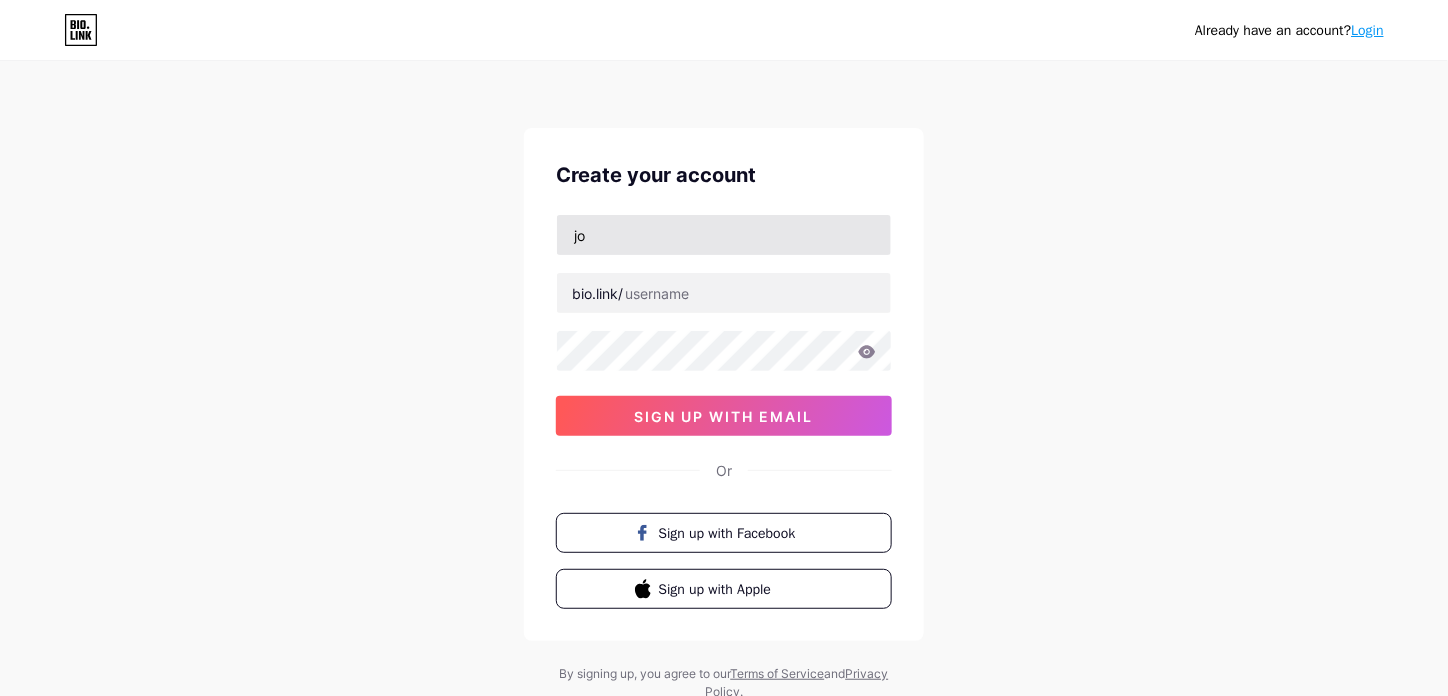 type on "[EMAIL]" 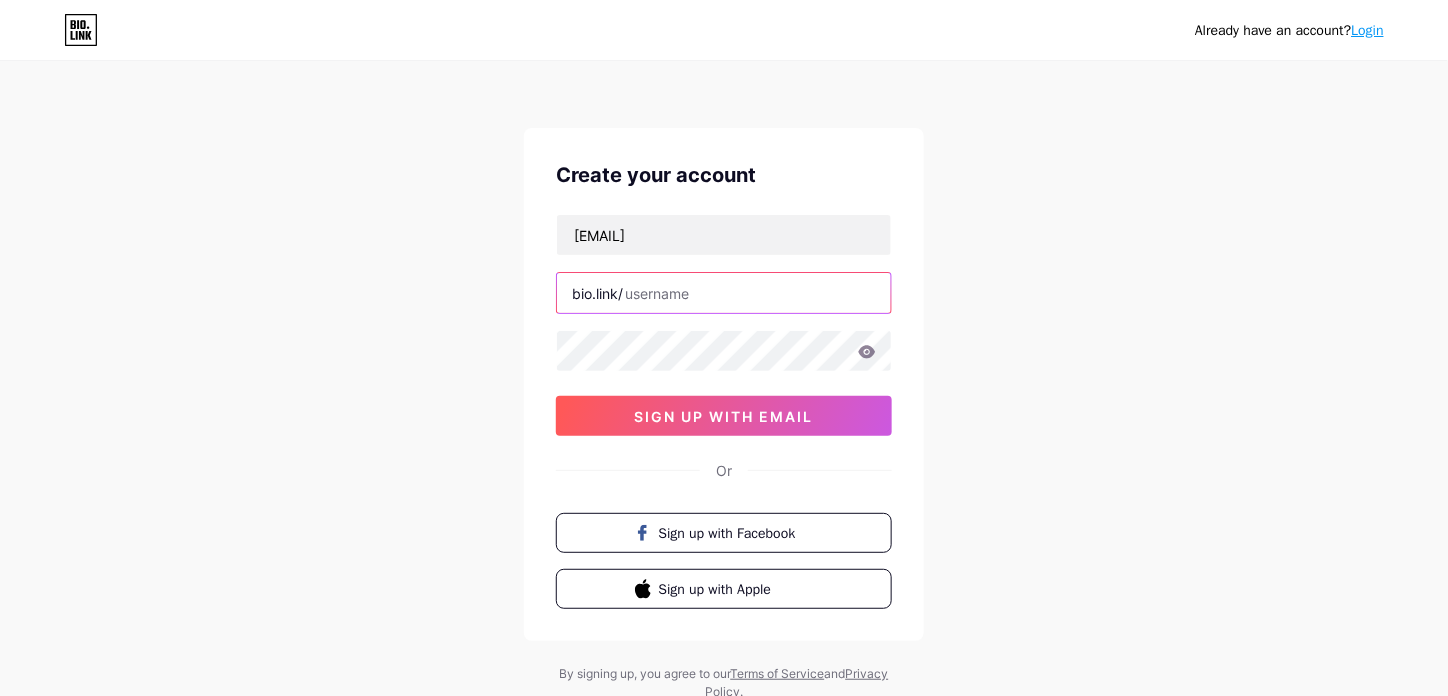 click at bounding box center (724, 293) 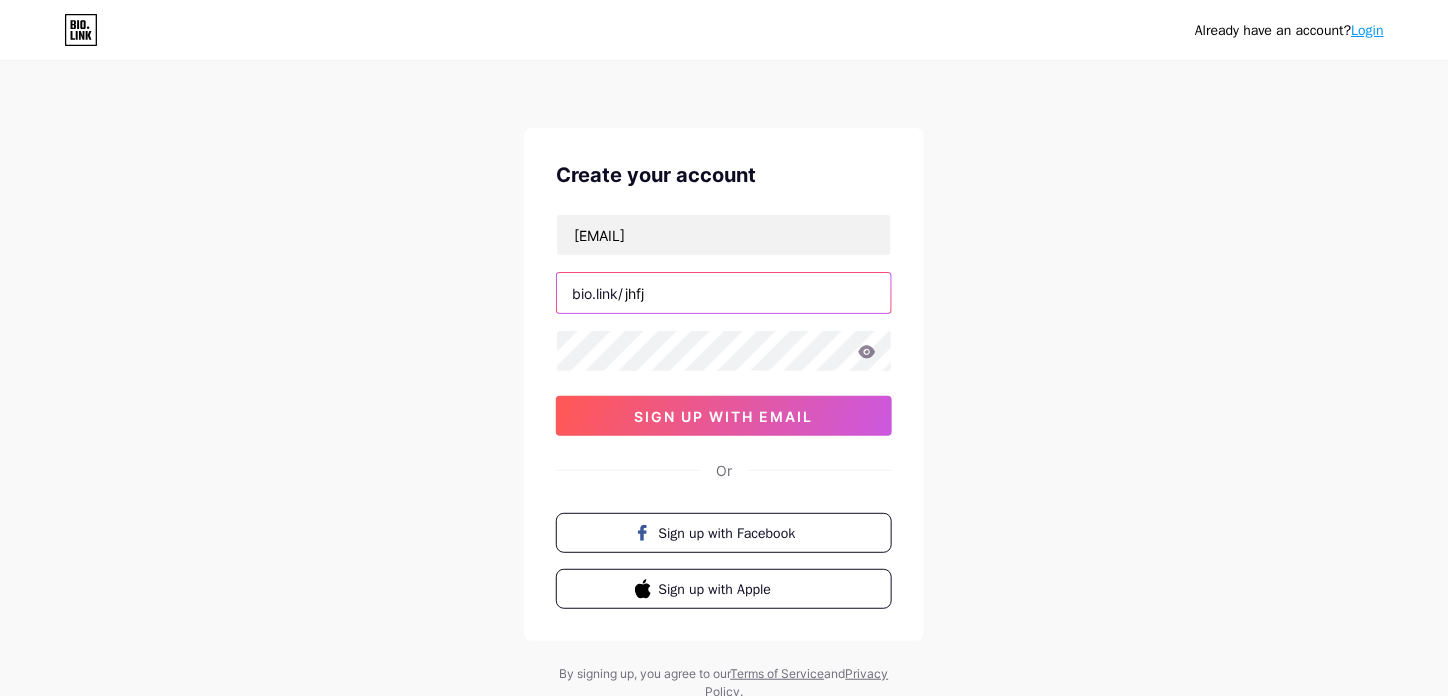 type on "jhfj" 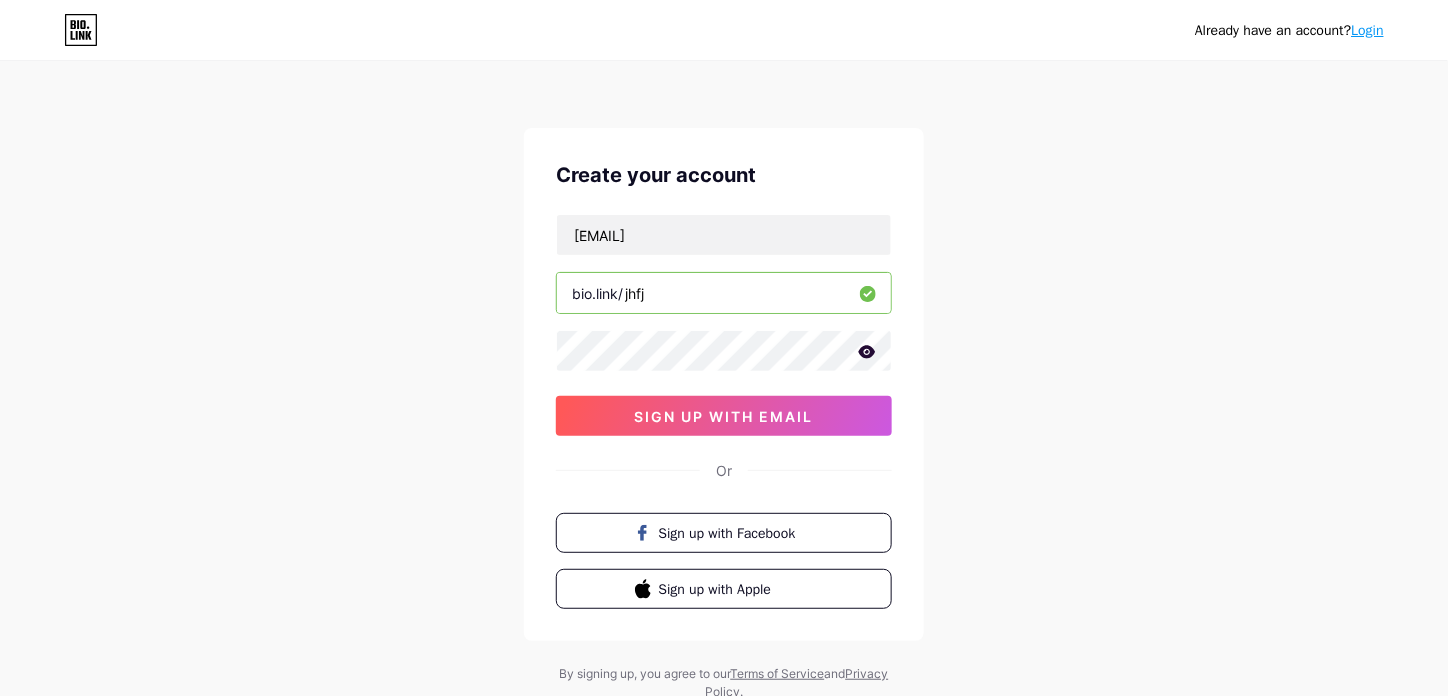 click 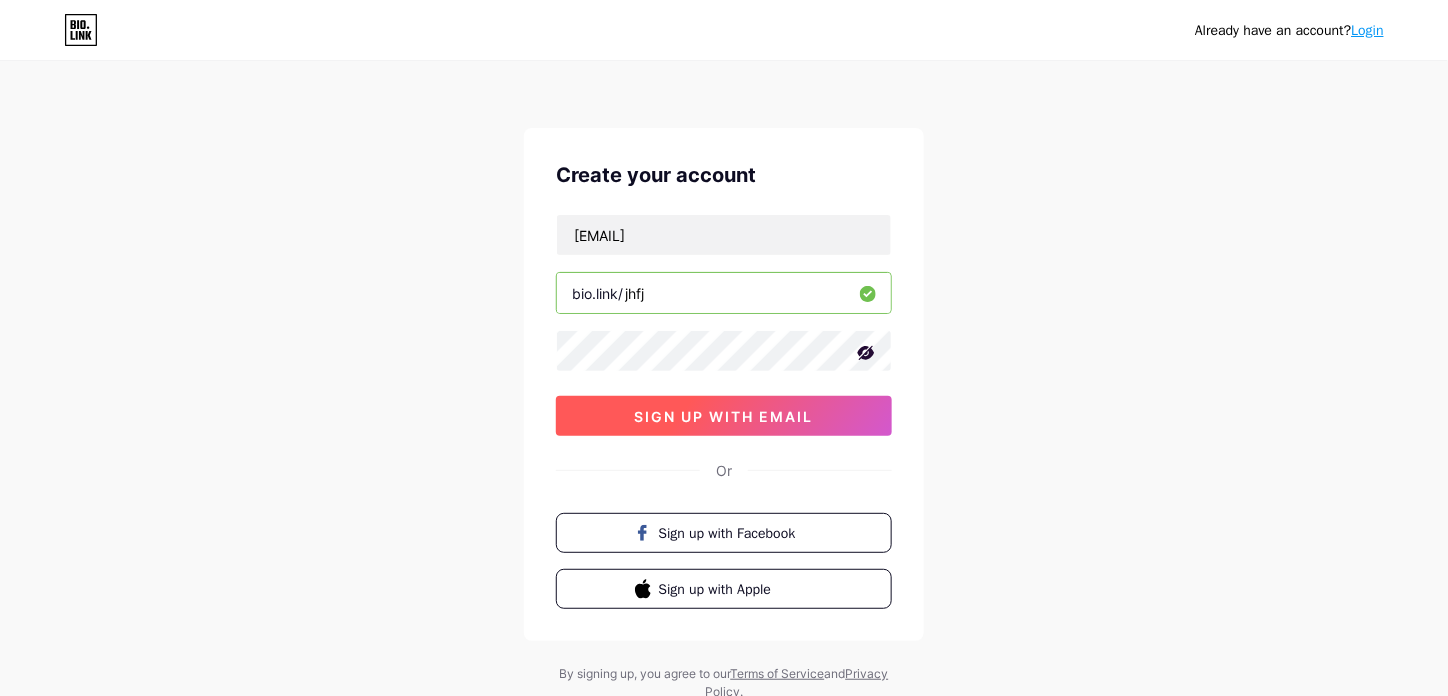 click on "sign up with email" at bounding box center (724, 416) 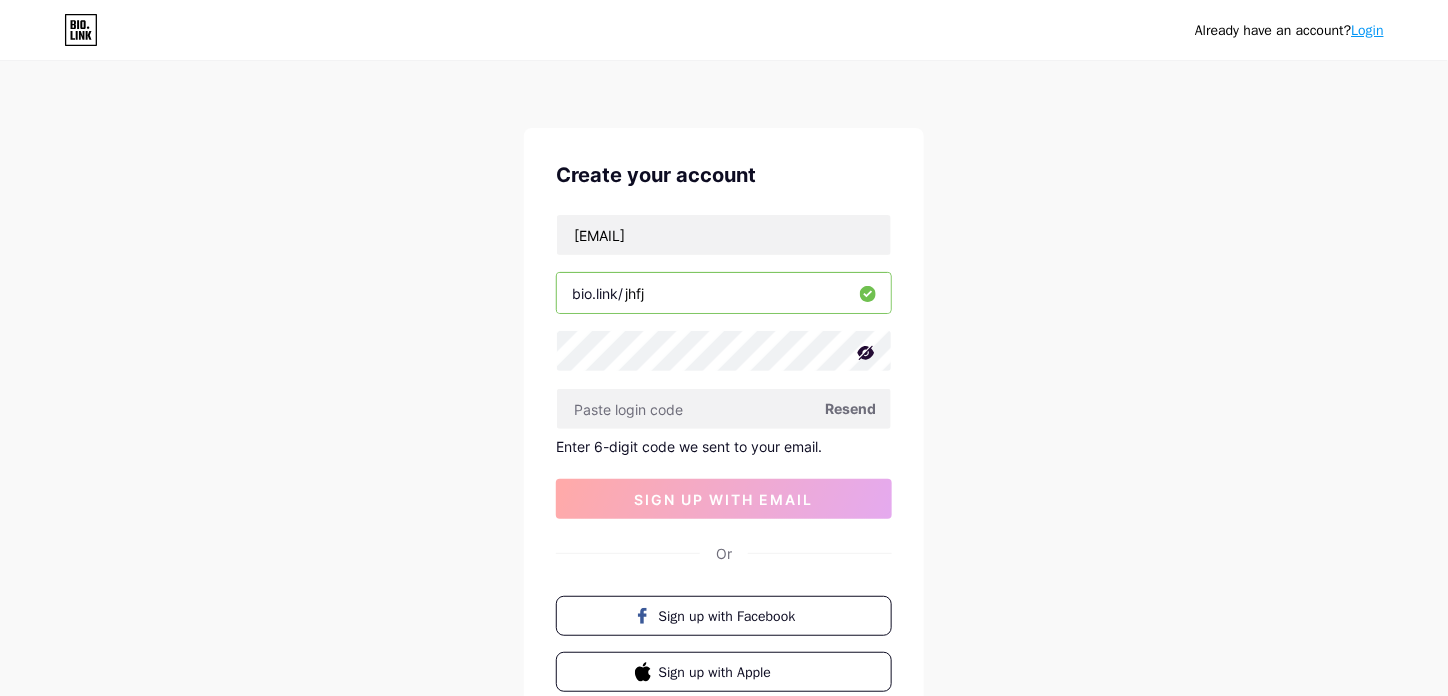 drag, startPoint x: 713, startPoint y: 407, endPoint x: 524, endPoint y: 77, distance: 380.29068 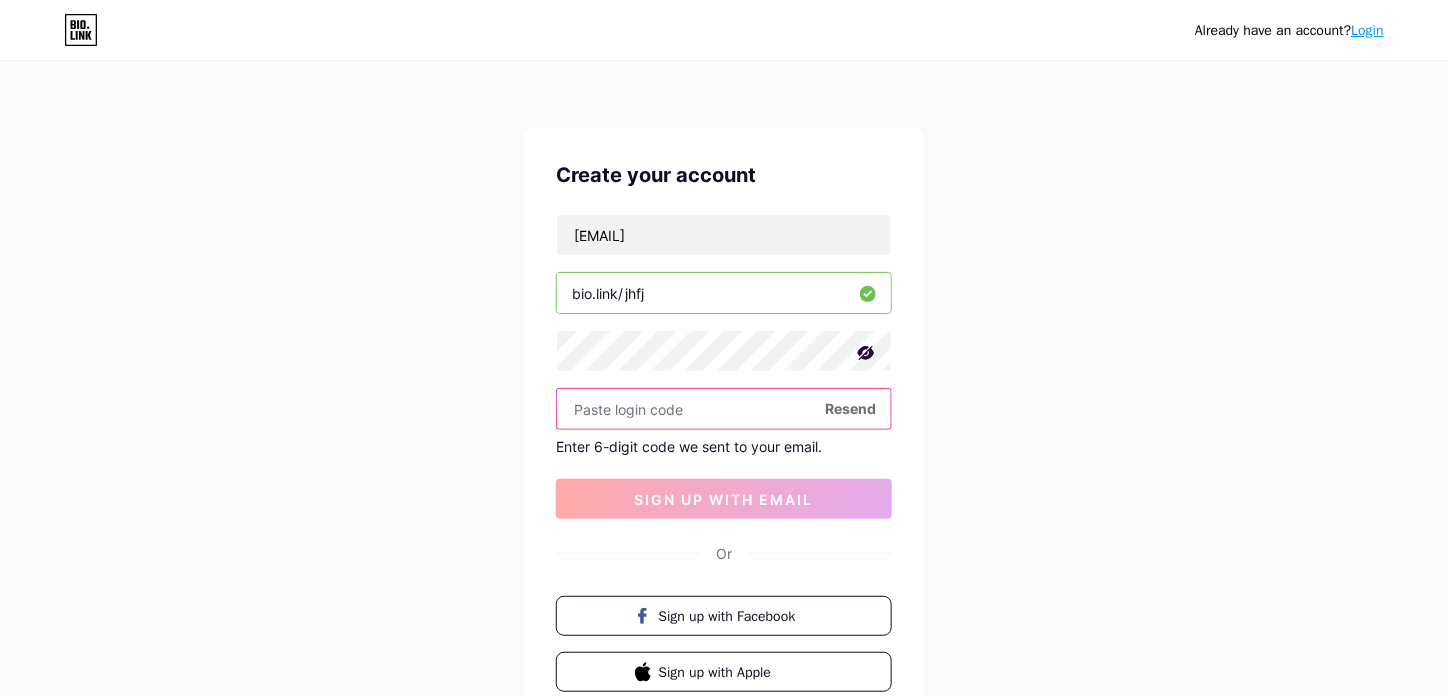 paste on "[NUMBER]" 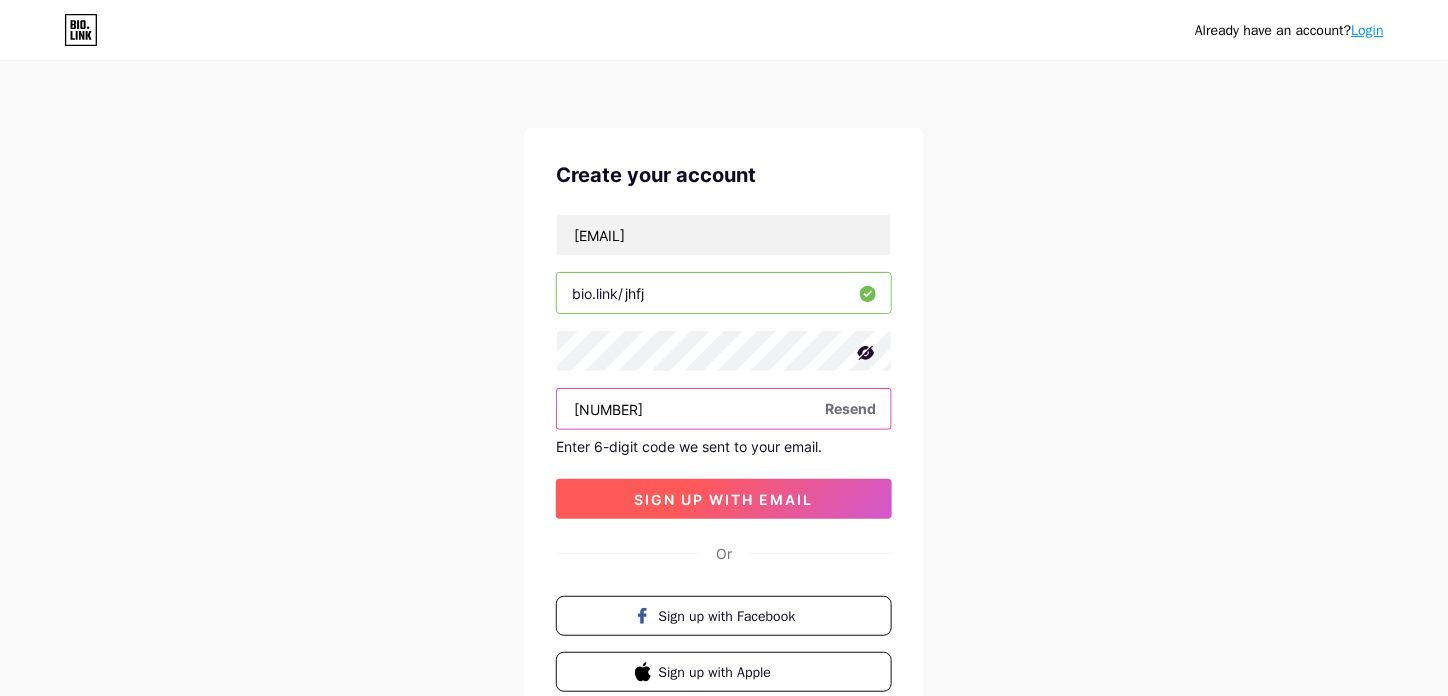 type on "[NUMBER]" 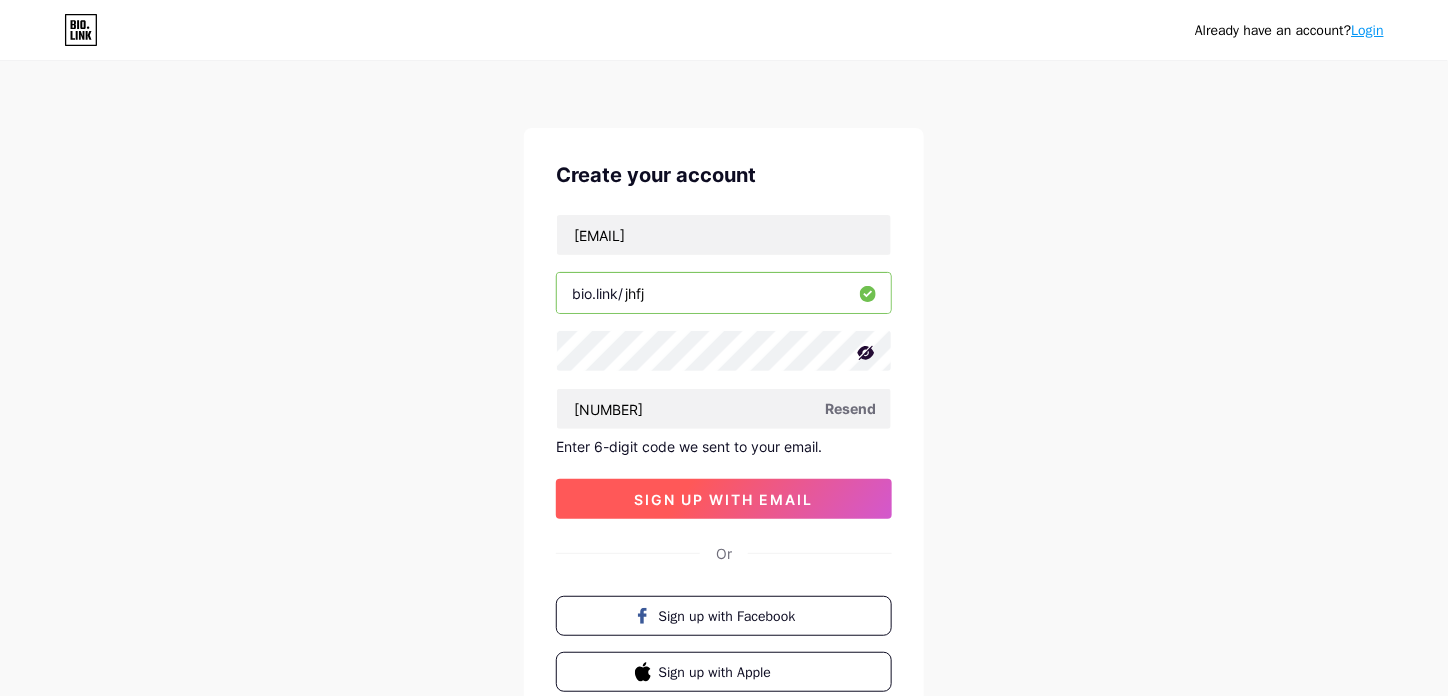 click on "sign up with email" at bounding box center (724, 499) 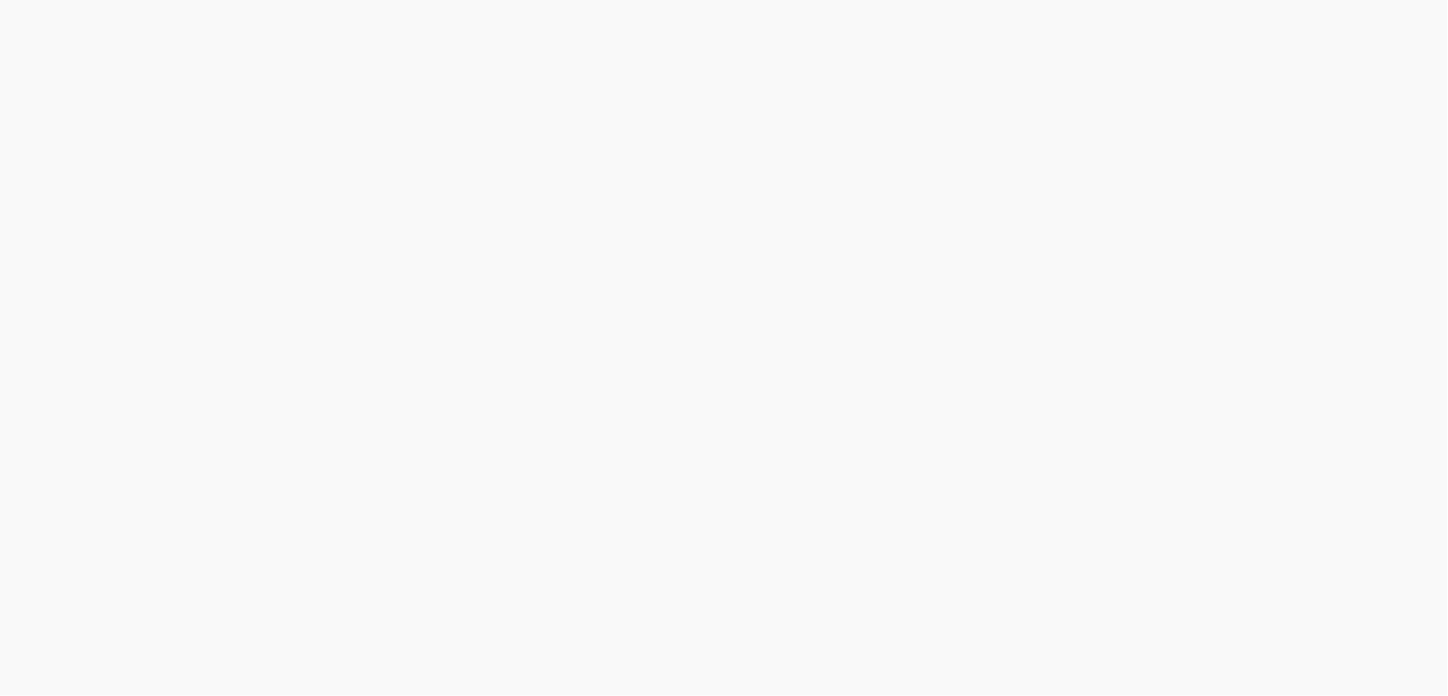 scroll, scrollTop: 0, scrollLeft: 0, axis: both 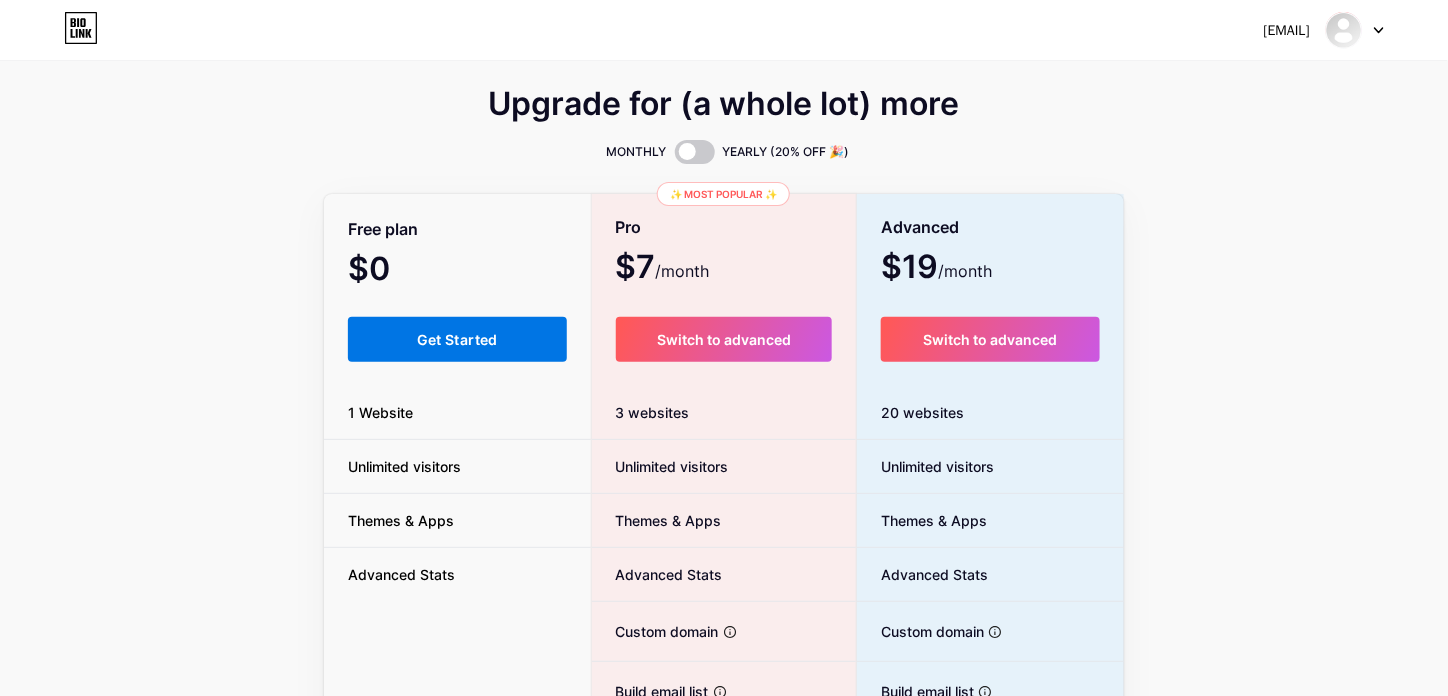click on "Get Started" at bounding box center (457, 339) 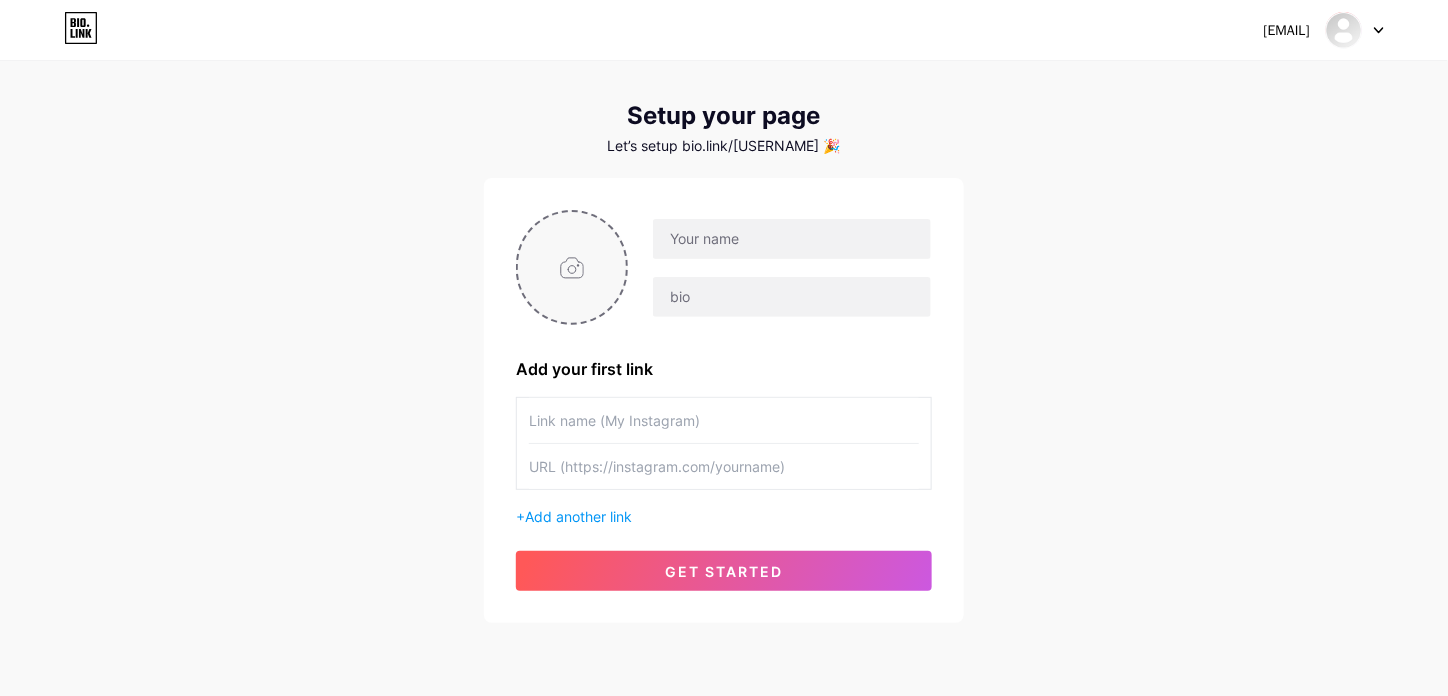 scroll, scrollTop: 0, scrollLeft: 0, axis: both 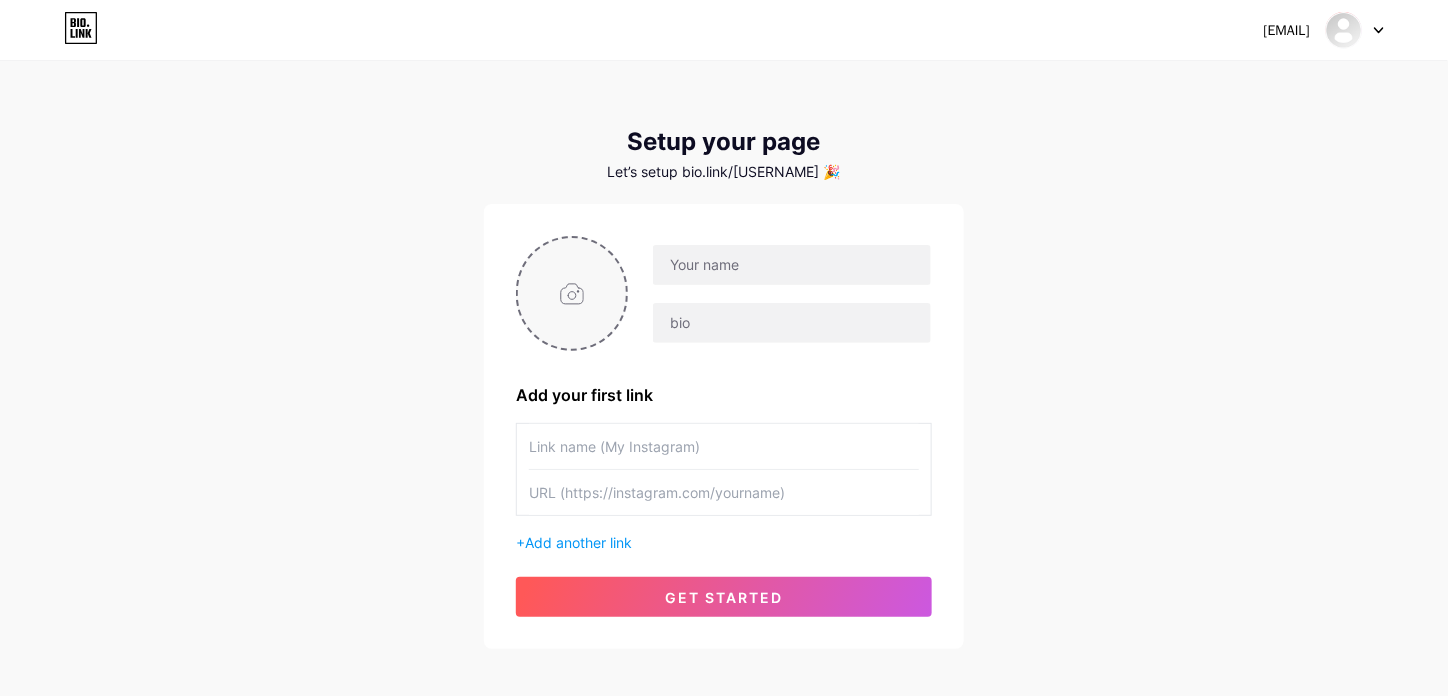 click at bounding box center (572, 293) 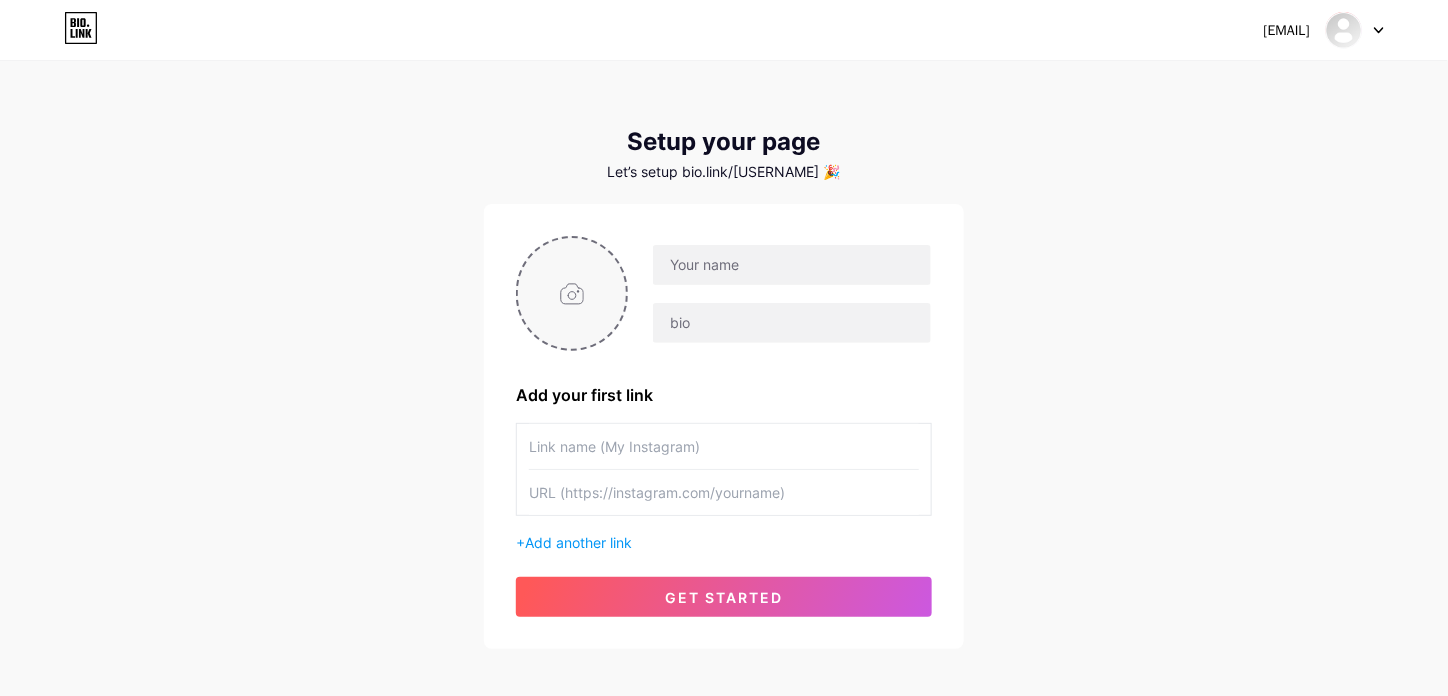 type on "C:\fakepath\photo_[DATE]_[TIME].jpg" 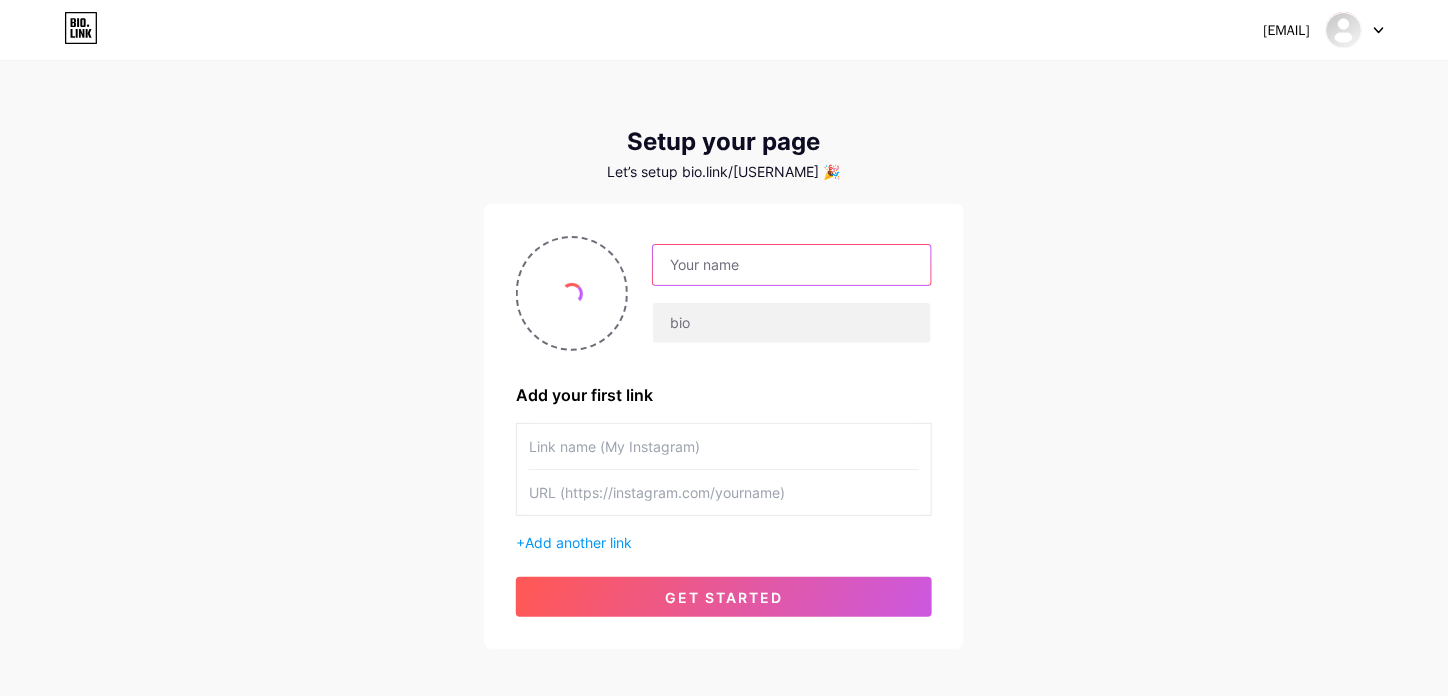 click at bounding box center (792, 265) 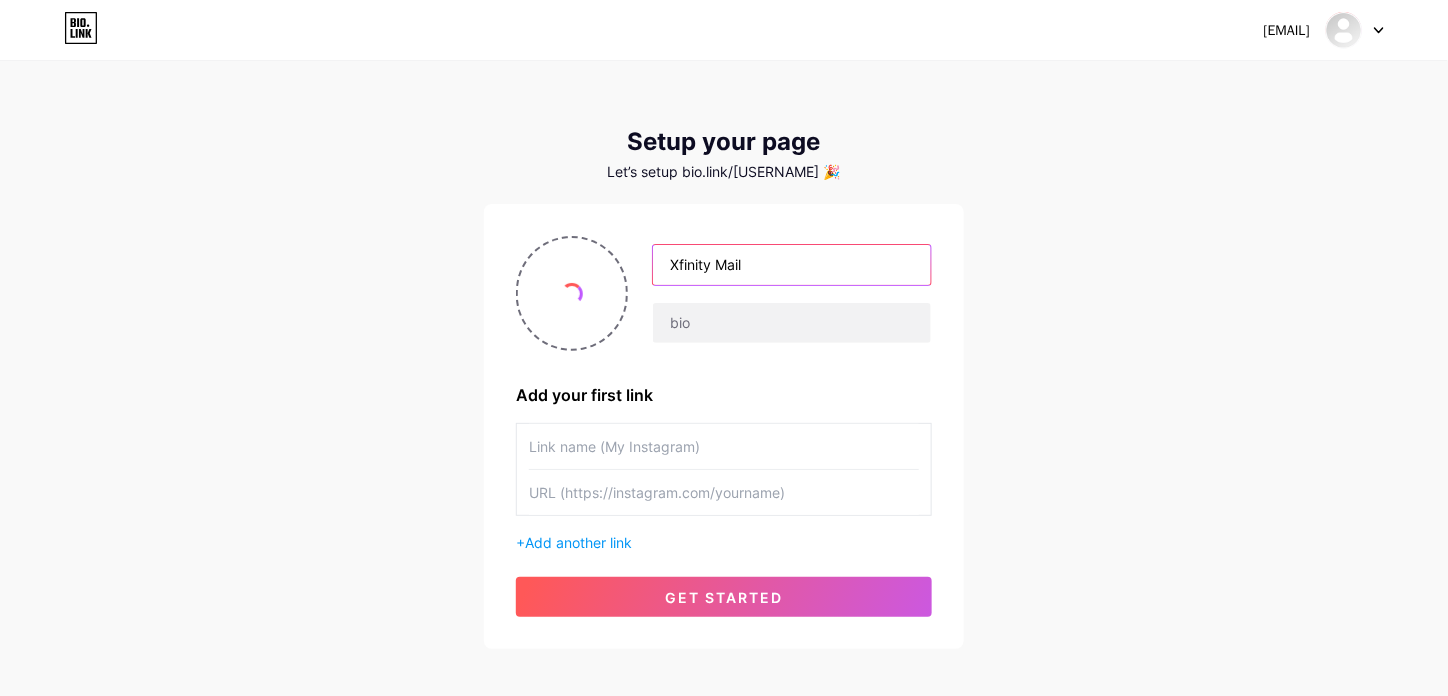 scroll, scrollTop: 96, scrollLeft: 0, axis: vertical 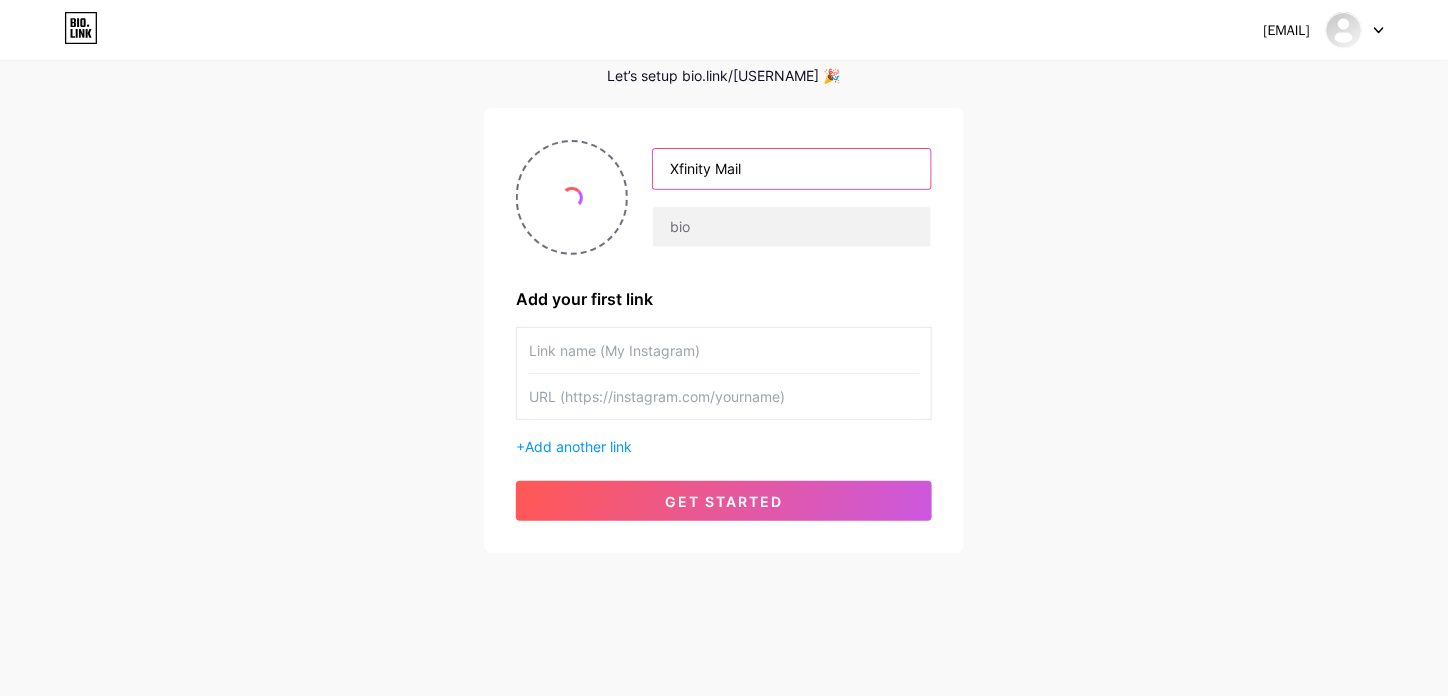 type on "Xfinity Mail" 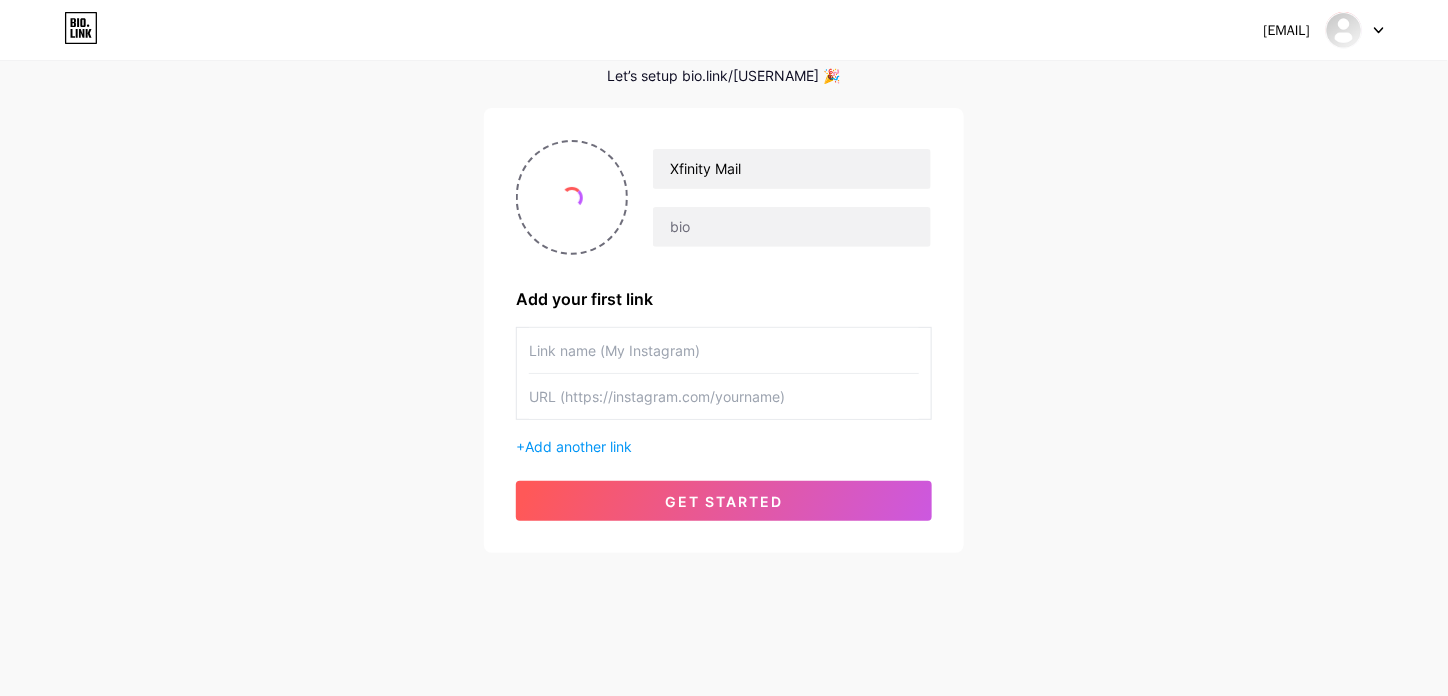 click on "[EMAIL]           Dashboard     Logout   Setup your page   Let’s setup bio.link/[USERNAME] 🎉           Xfinity Mail         Add your first link
+  Add another link     get started" at bounding box center [724, 260] 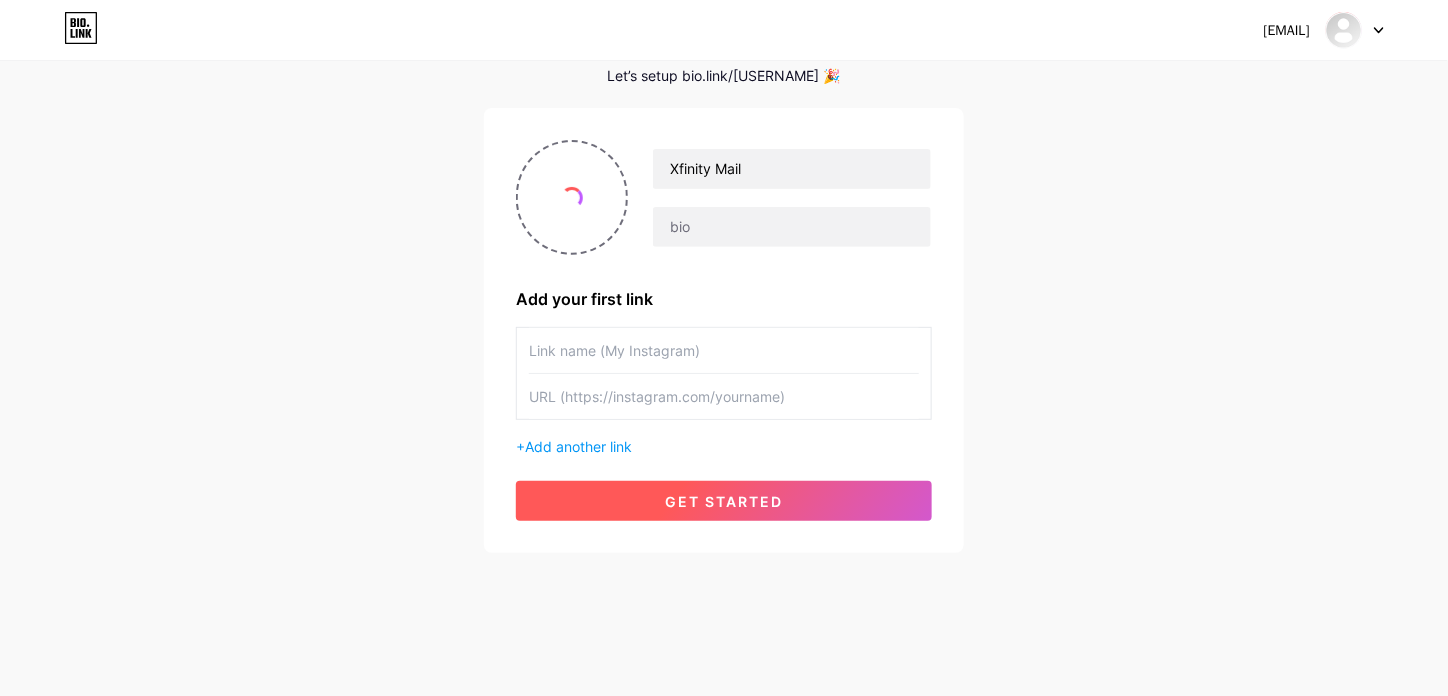 click on "get started" at bounding box center [724, 501] 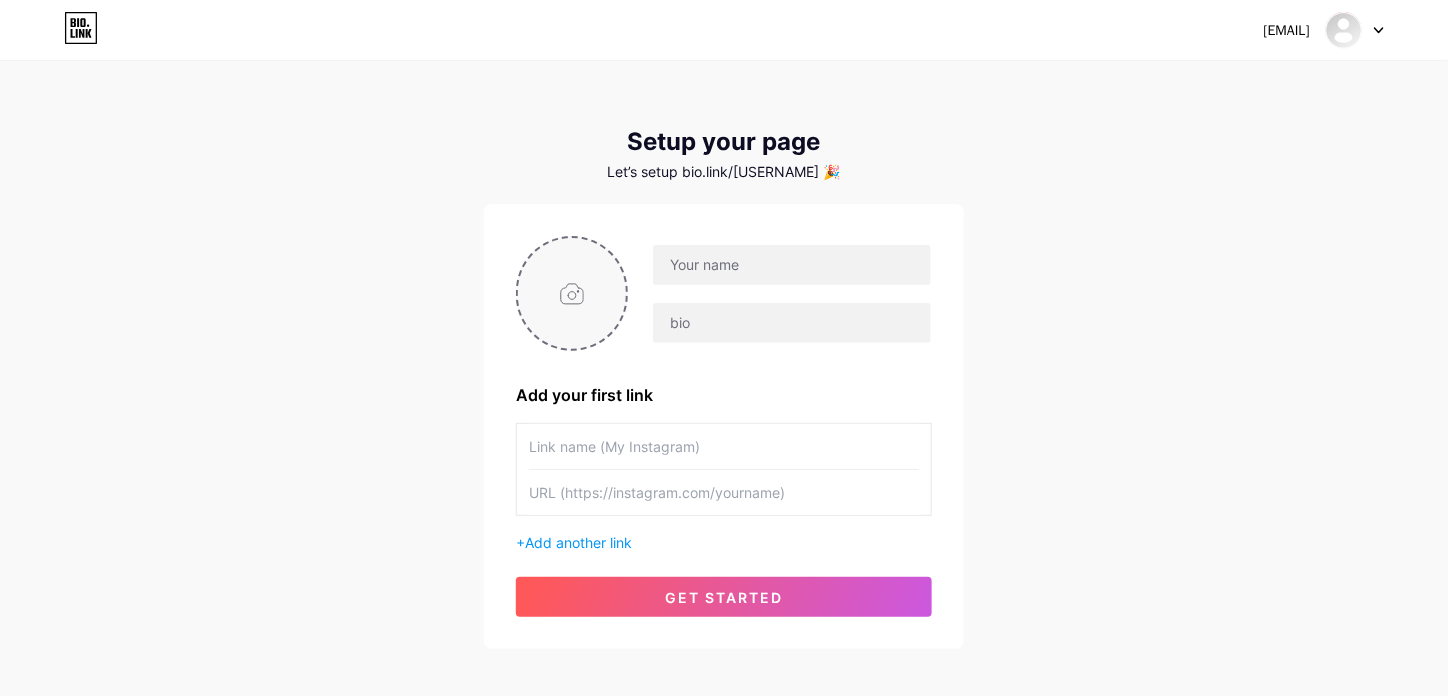 scroll, scrollTop: 1, scrollLeft: 0, axis: vertical 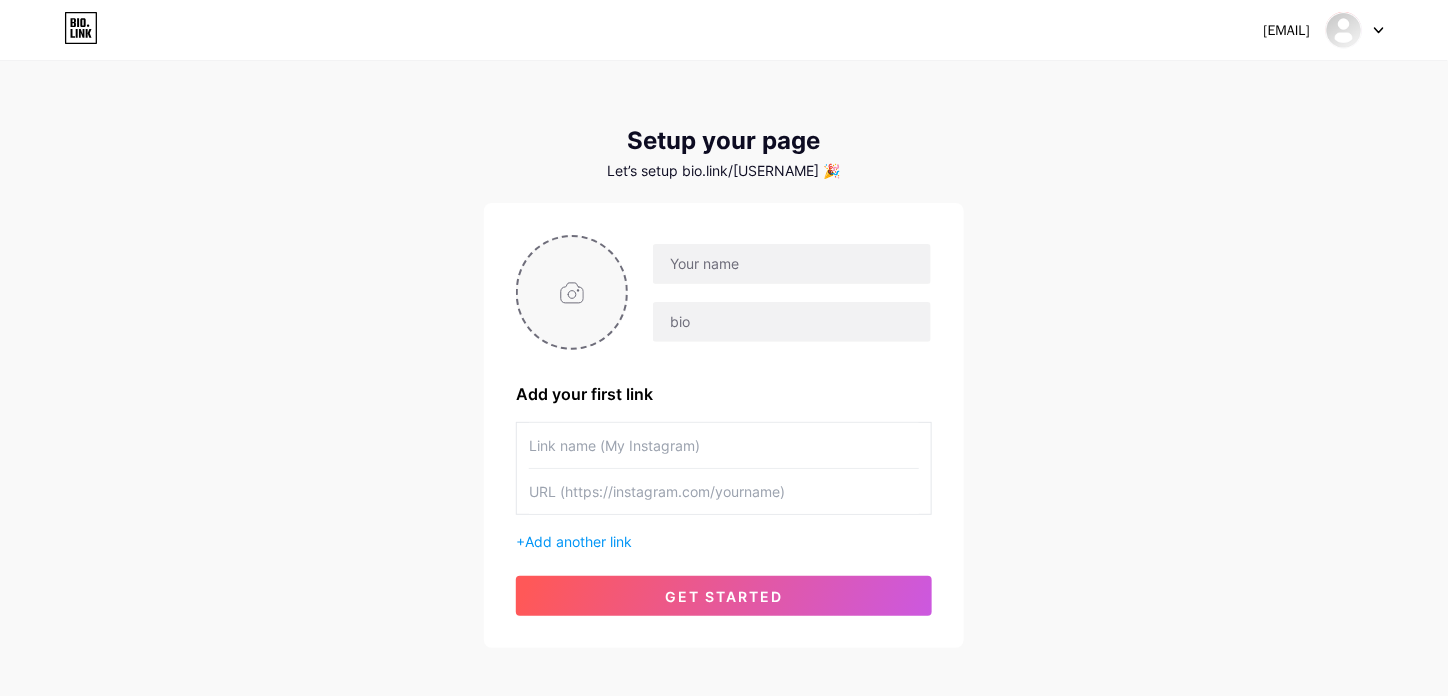 click at bounding box center [572, 292] 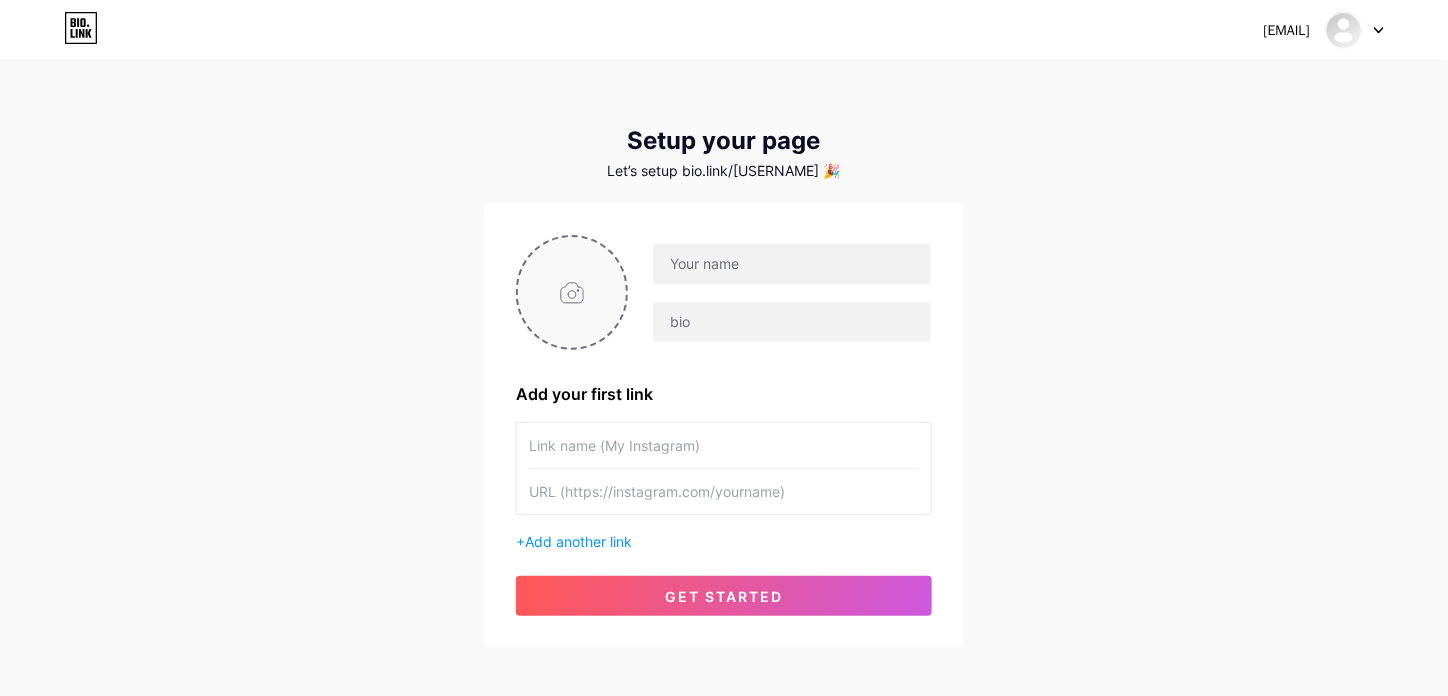 type on "C:\fakepath\photo_[DATE]_[TIME].jpg" 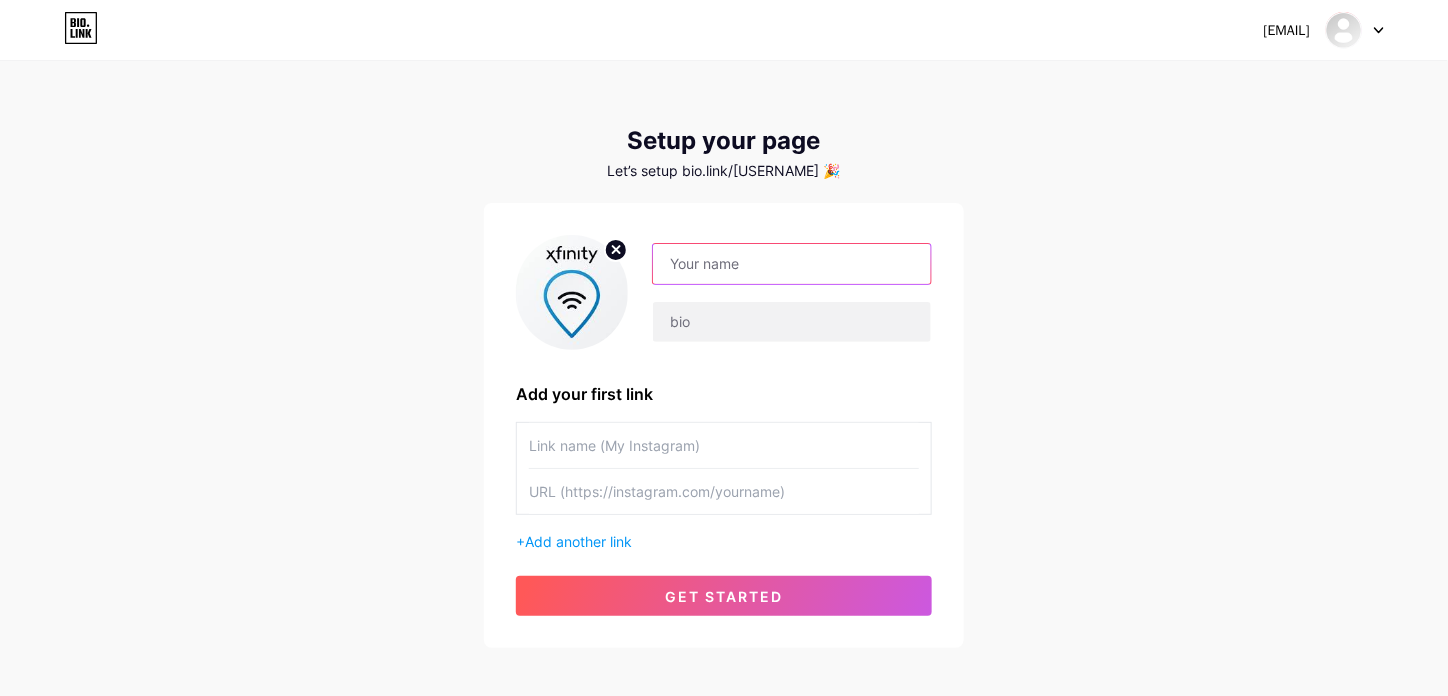 click at bounding box center [792, 264] 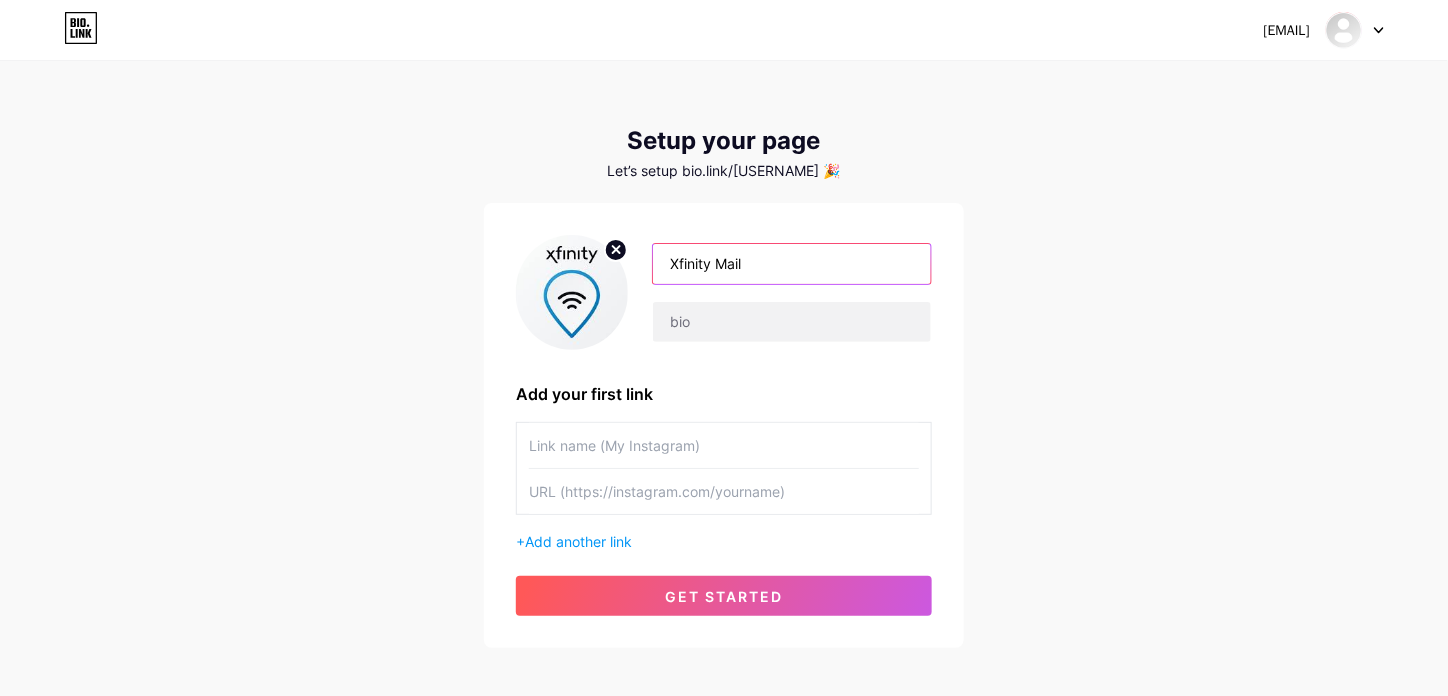 scroll, scrollTop: 9, scrollLeft: 0, axis: vertical 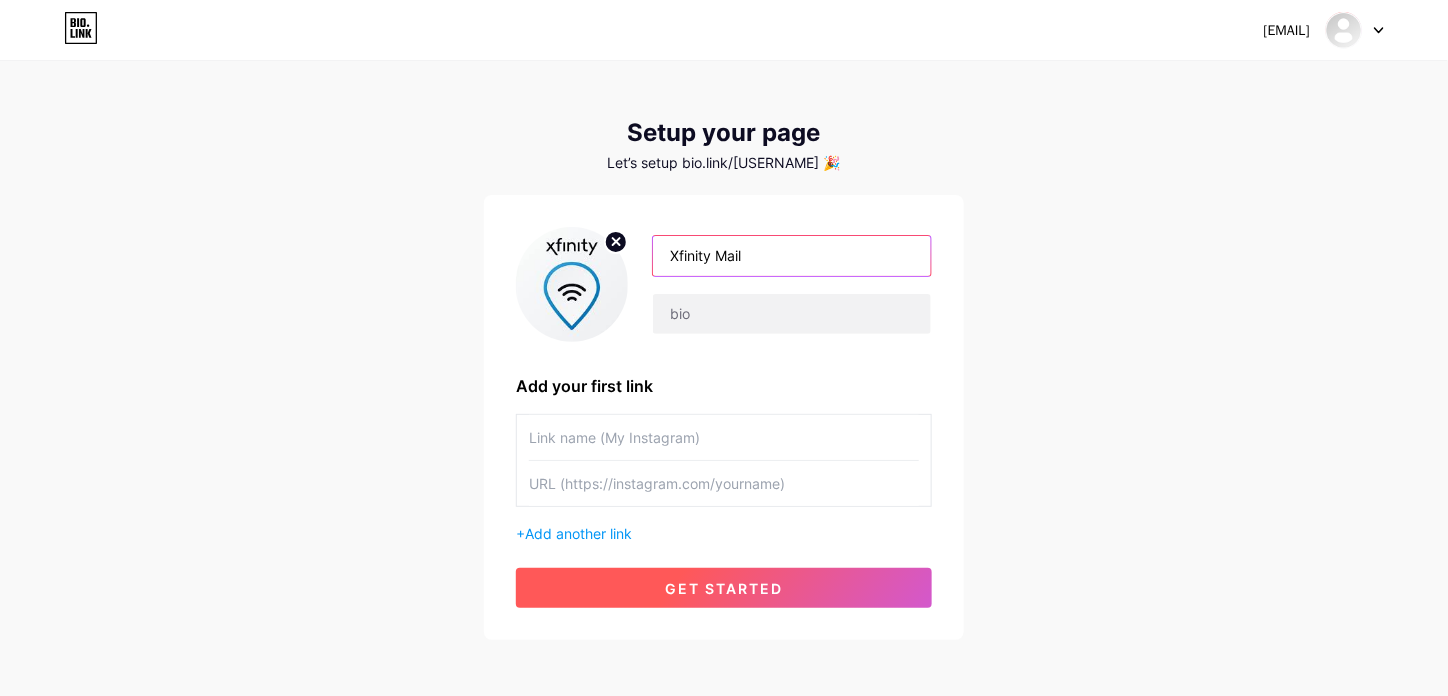 type on "Xfinity Mail" 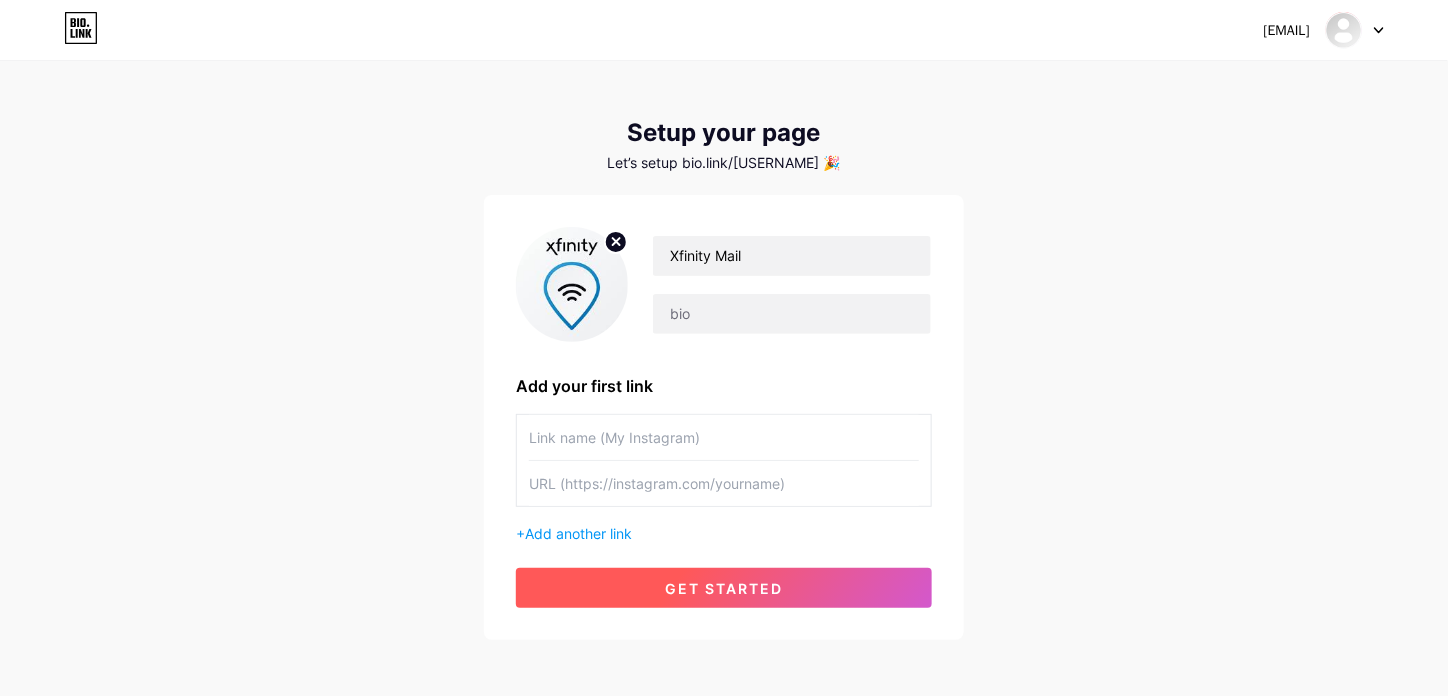 click on "get started" at bounding box center [724, 588] 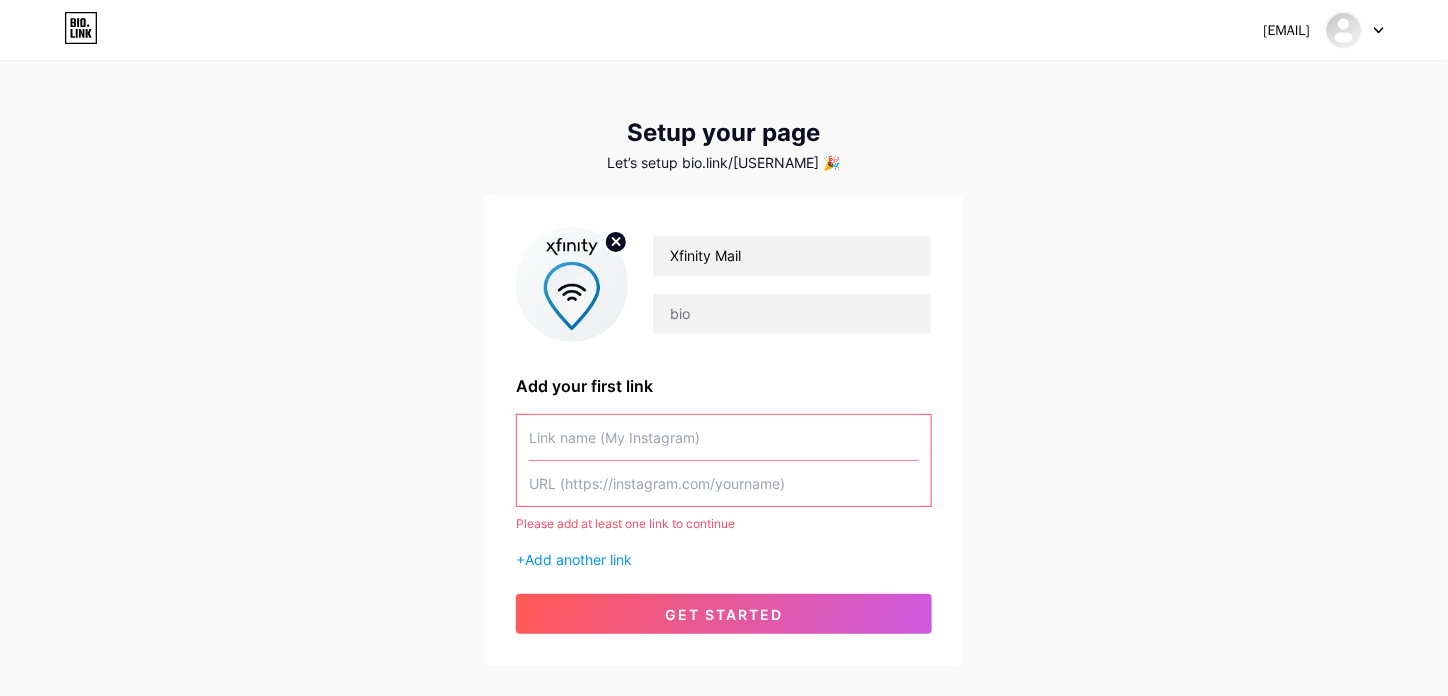 click at bounding box center (724, 483) 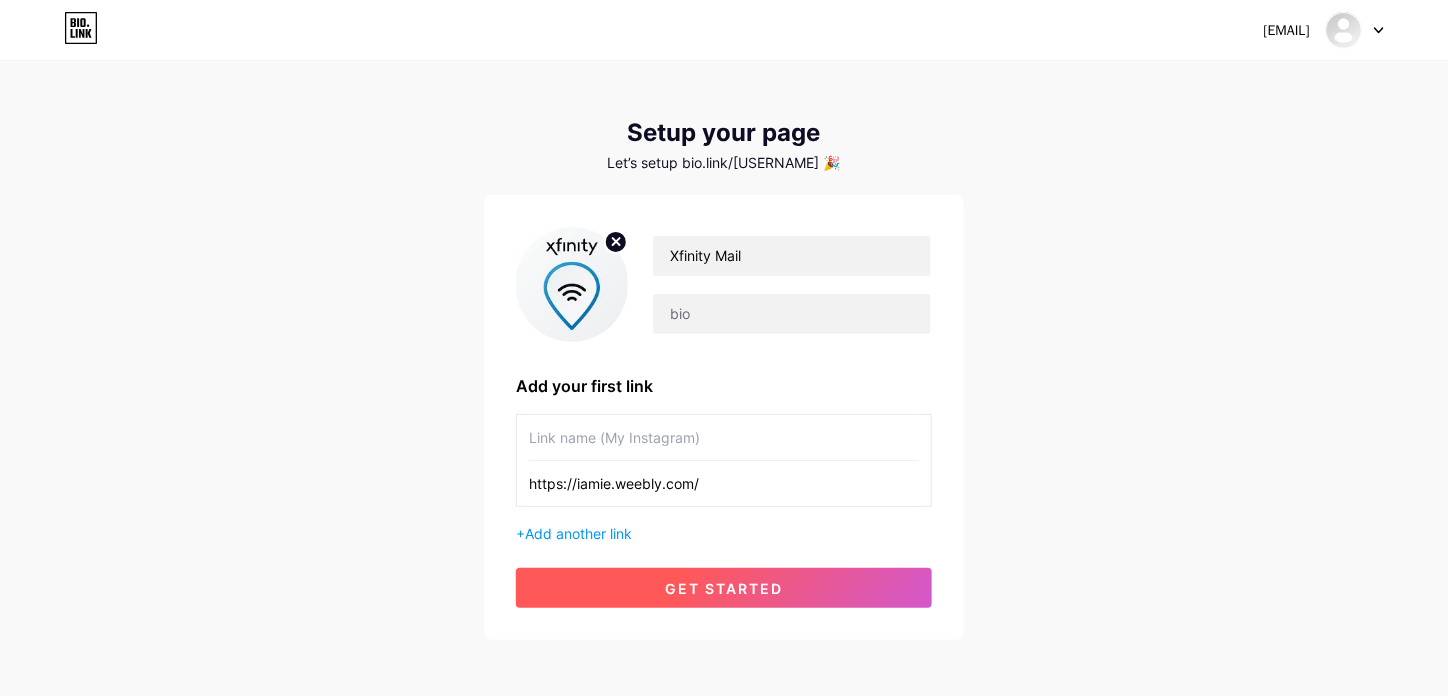 type on "https://iamie.weebly.com/" 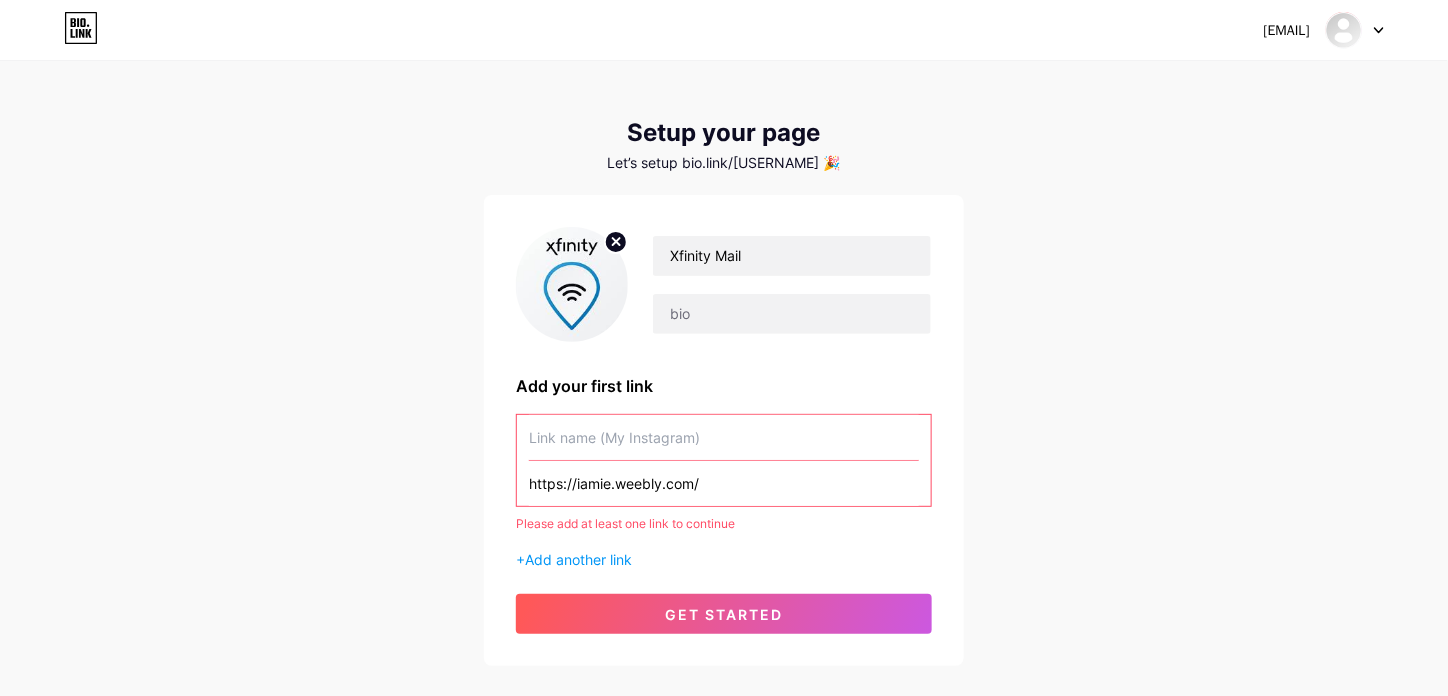 click at bounding box center [724, 437] 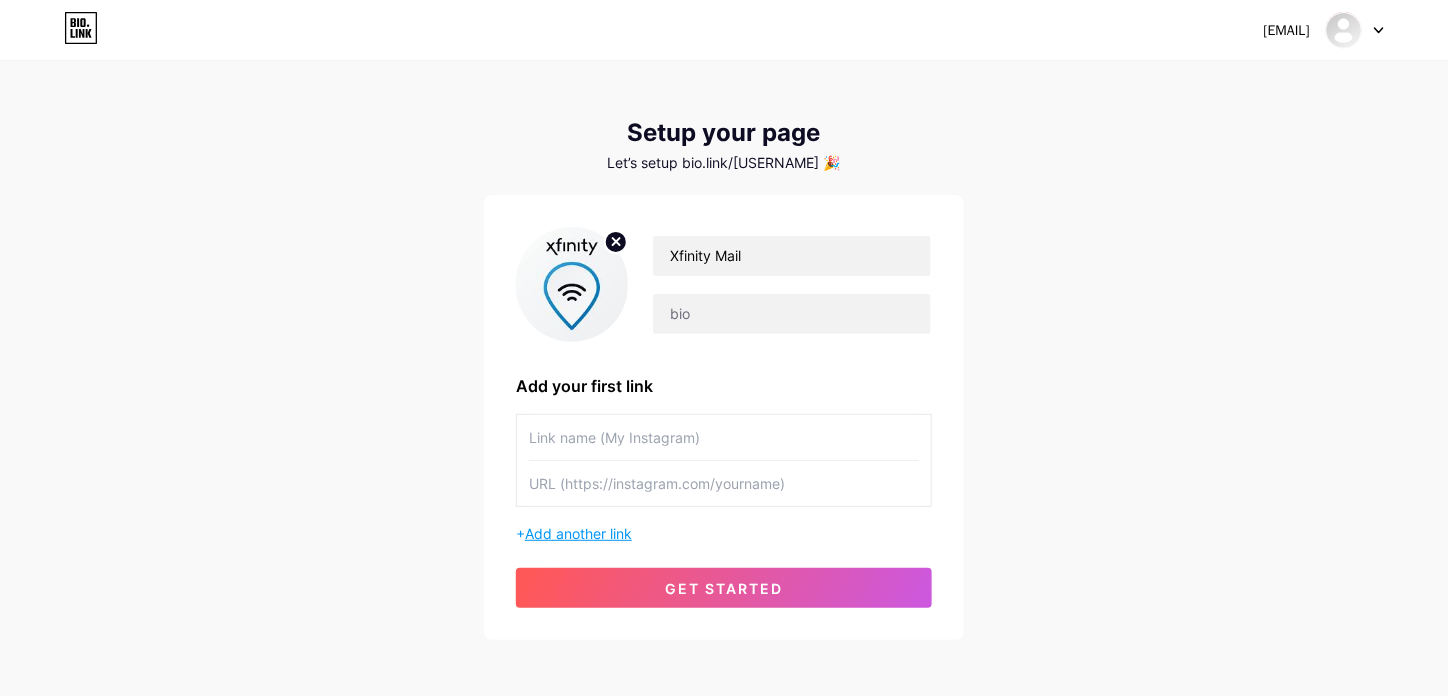 click on "Add another link" at bounding box center (578, 533) 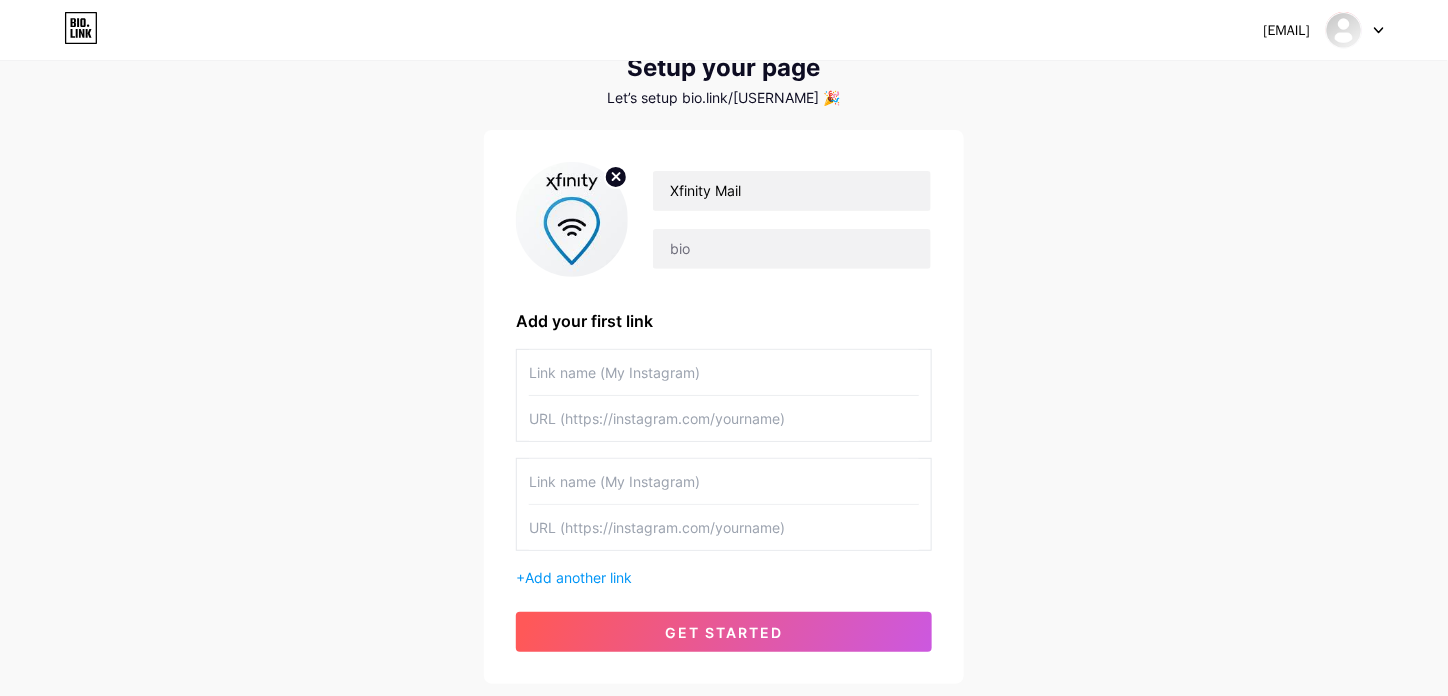 scroll, scrollTop: 78, scrollLeft: 0, axis: vertical 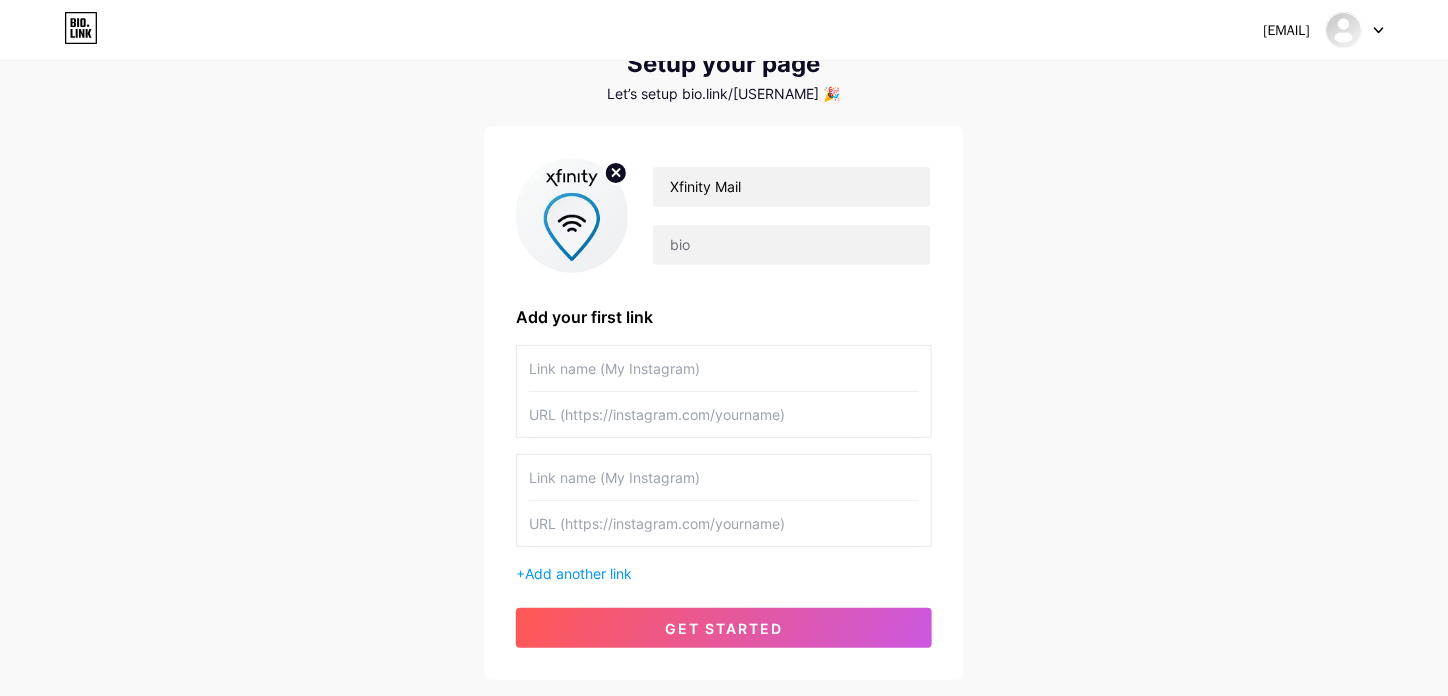 click at bounding box center (724, 414) 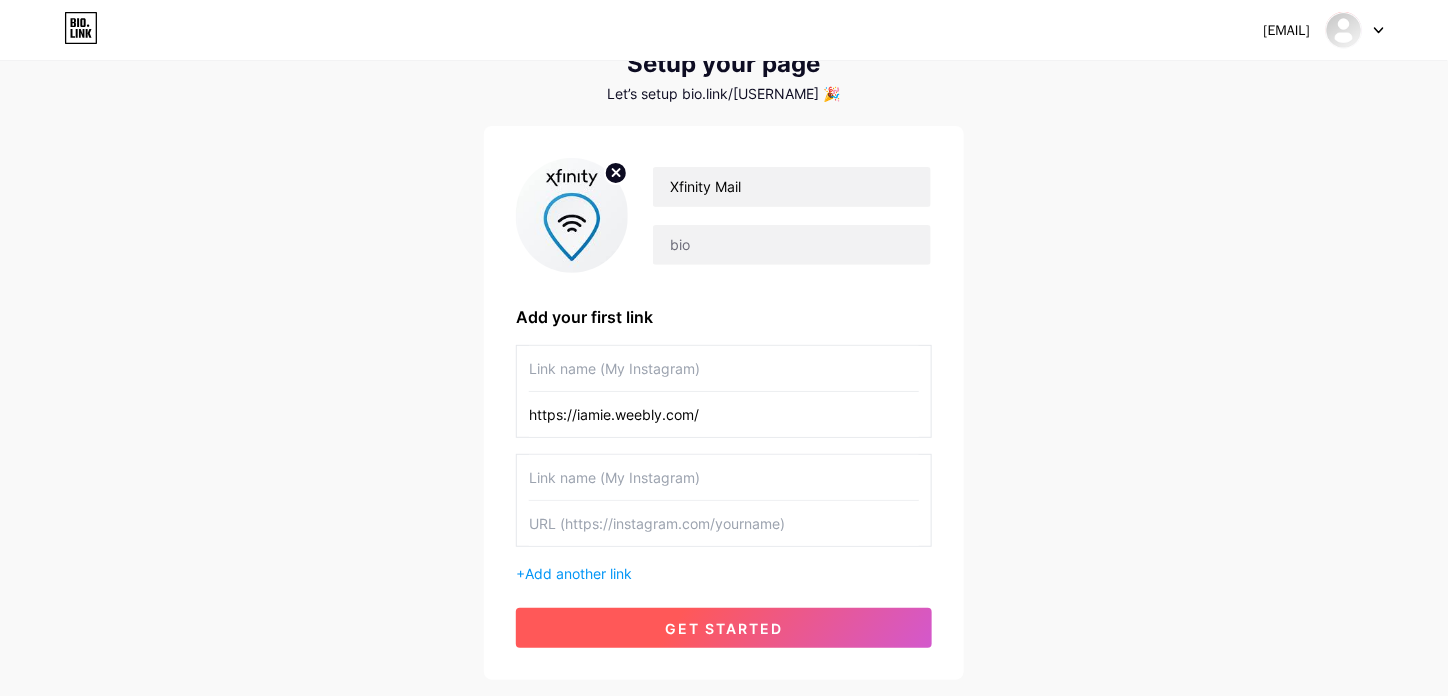 type on "https://iamie.weebly.com/" 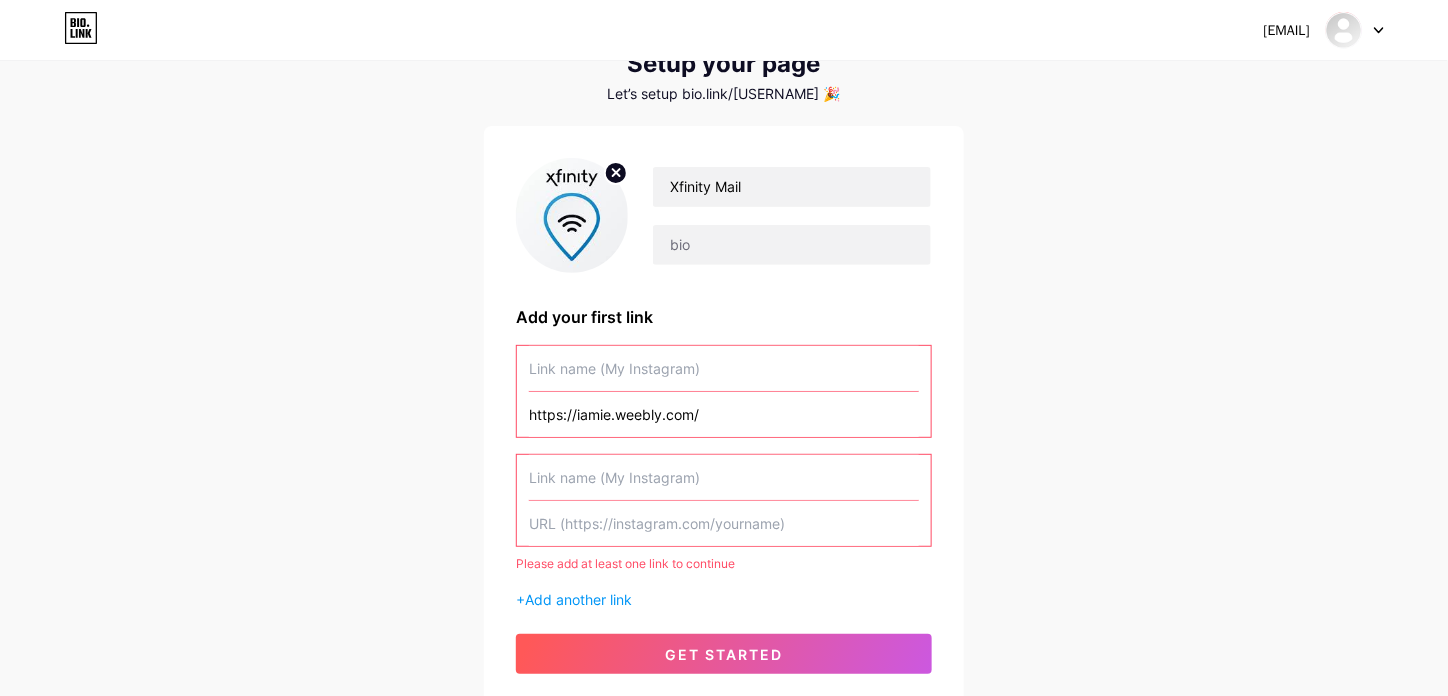 click on "https://iamie.weebly.com/" at bounding box center (724, 414) 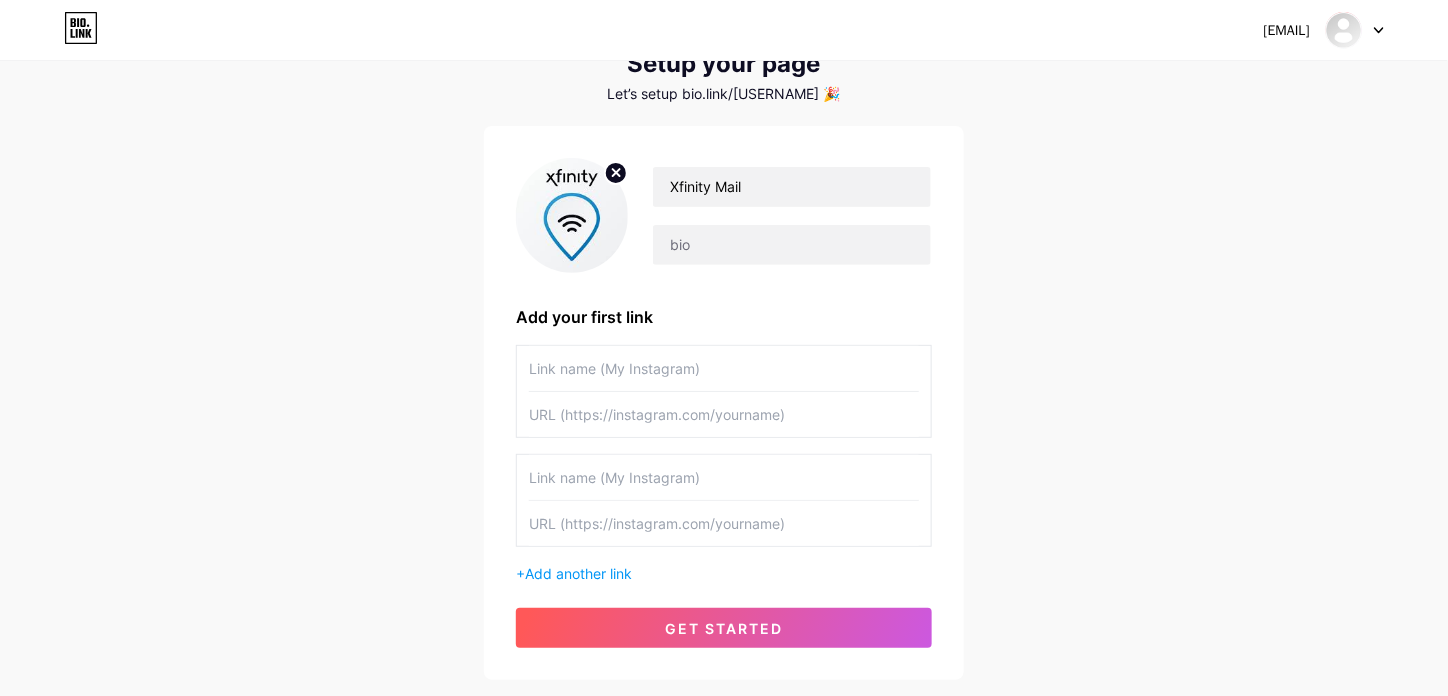 type 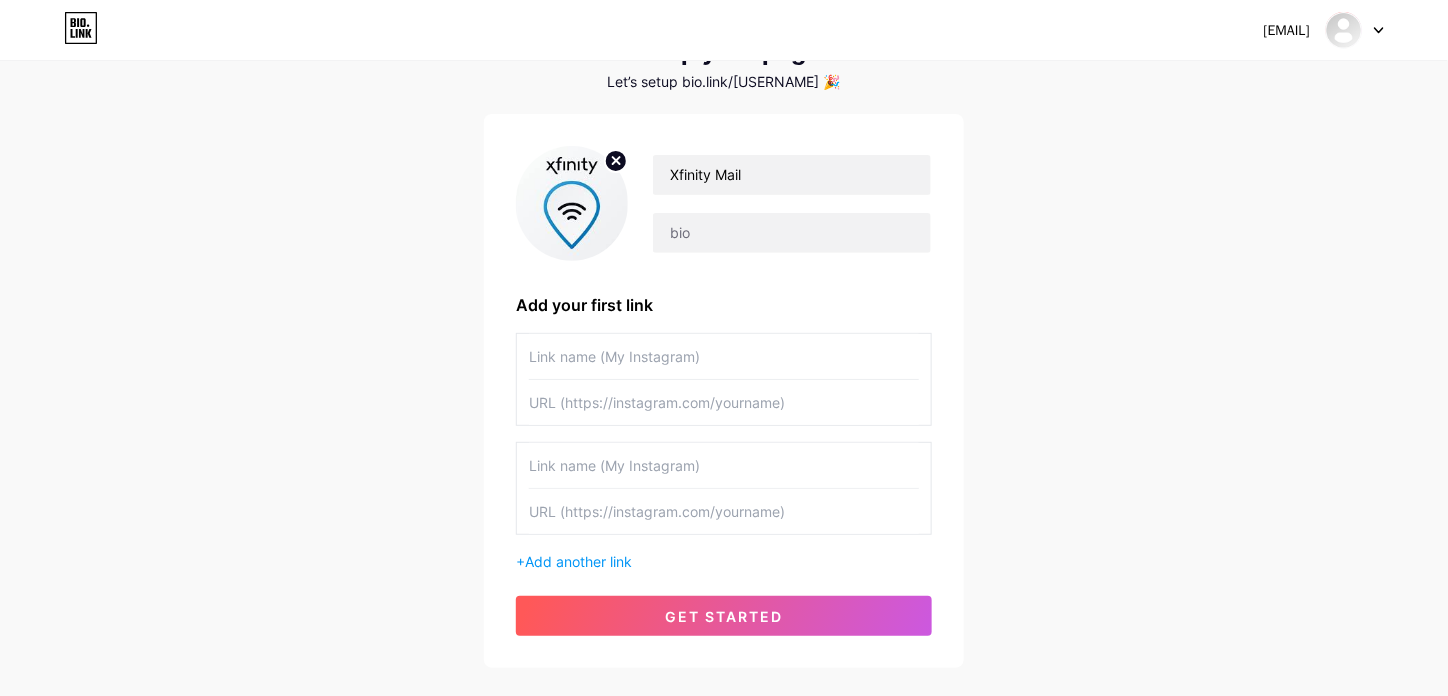 scroll, scrollTop: 92, scrollLeft: 0, axis: vertical 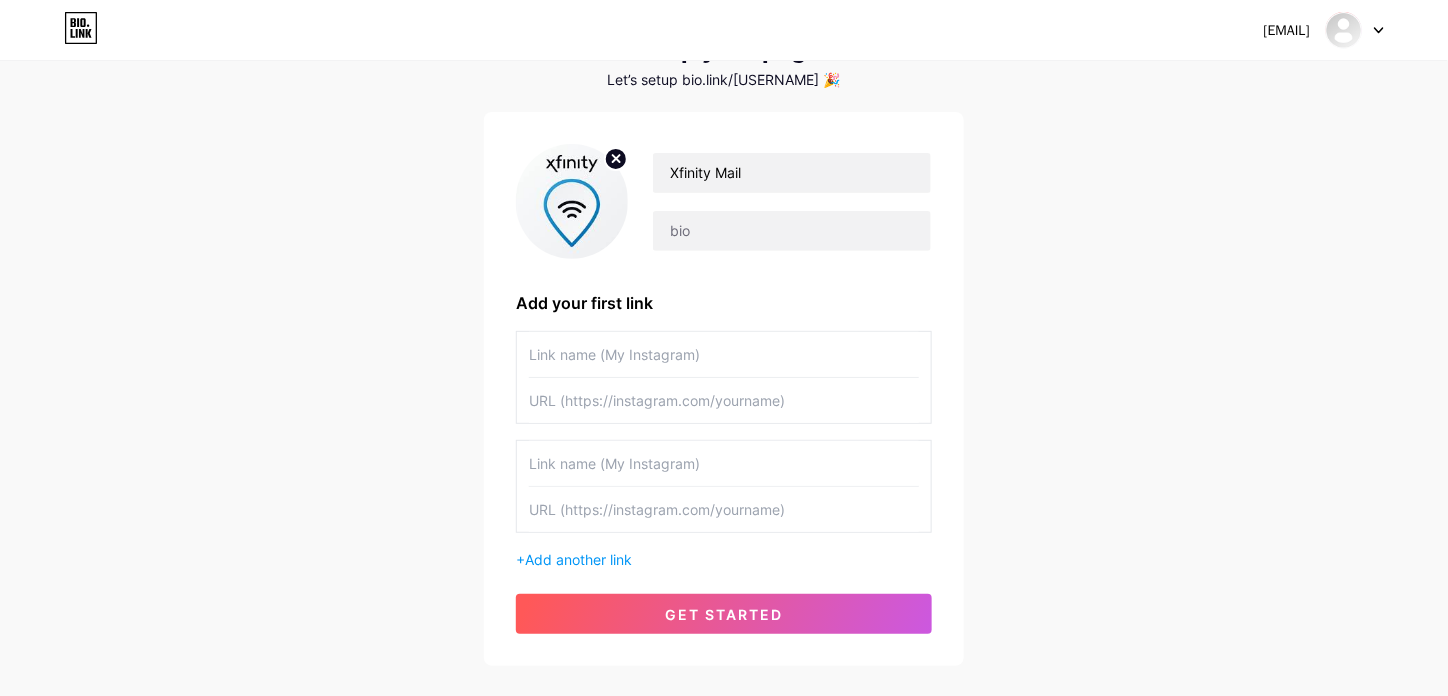 click at bounding box center (724, 463) 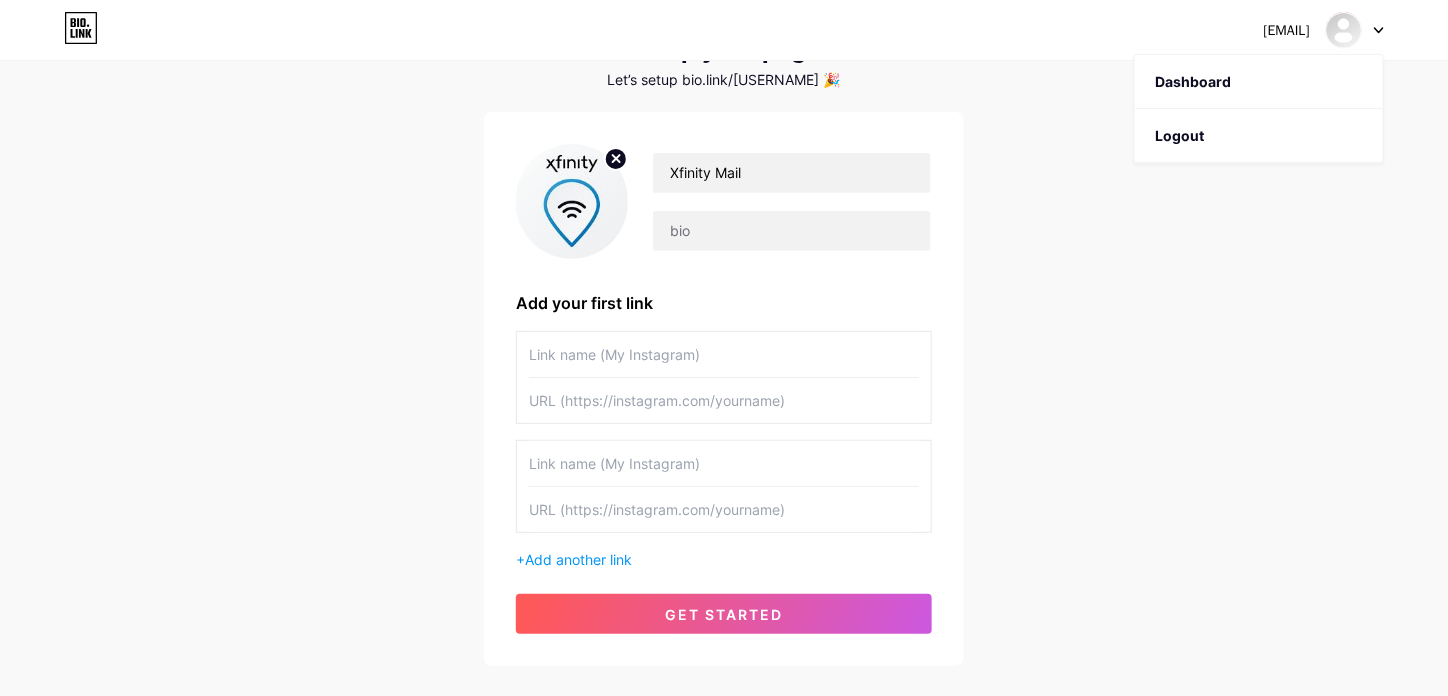 click on "joyseydevil@OUTLOOK.COM           Dashboard     Logout   Setup your page   Let’s setup bio.link/jhfj 🎉               Xfinity Mail         Add your first link
+  Add another link     get started" at bounding box center (724, 319) 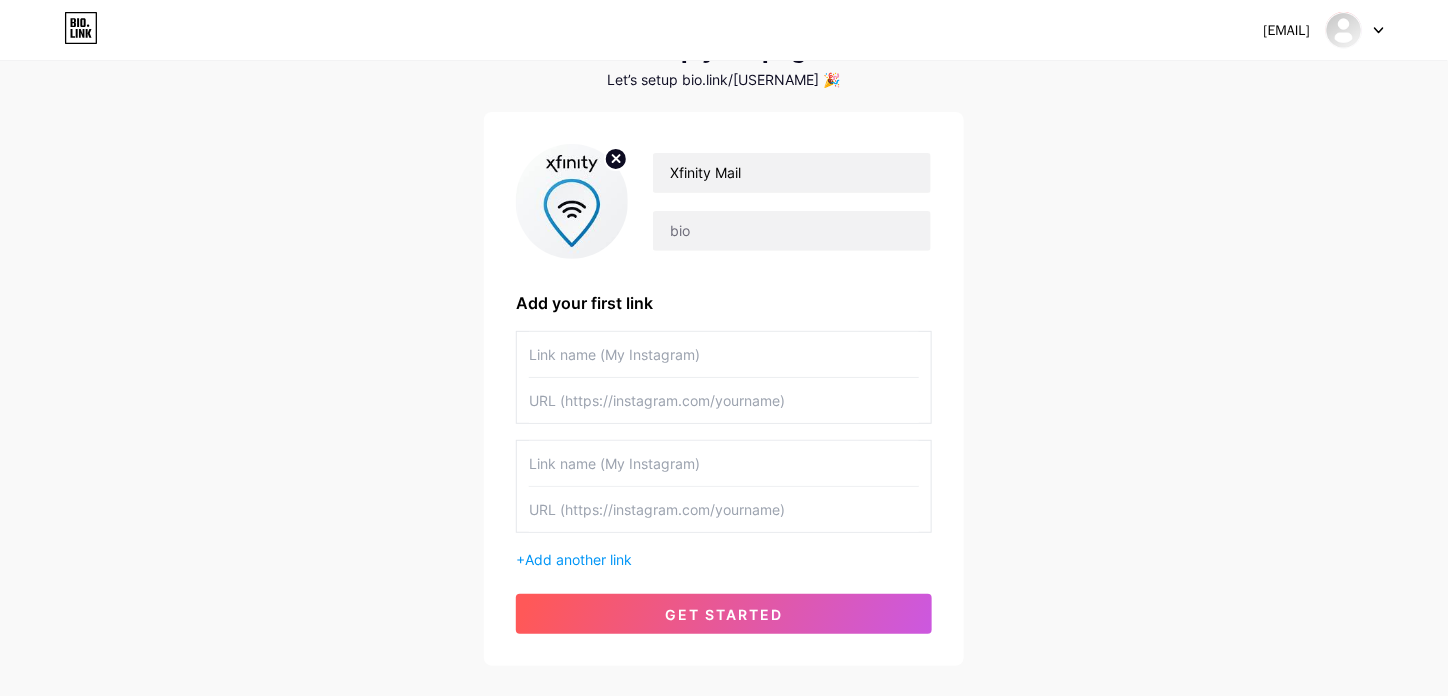 click at bounding box center [1355, 30] 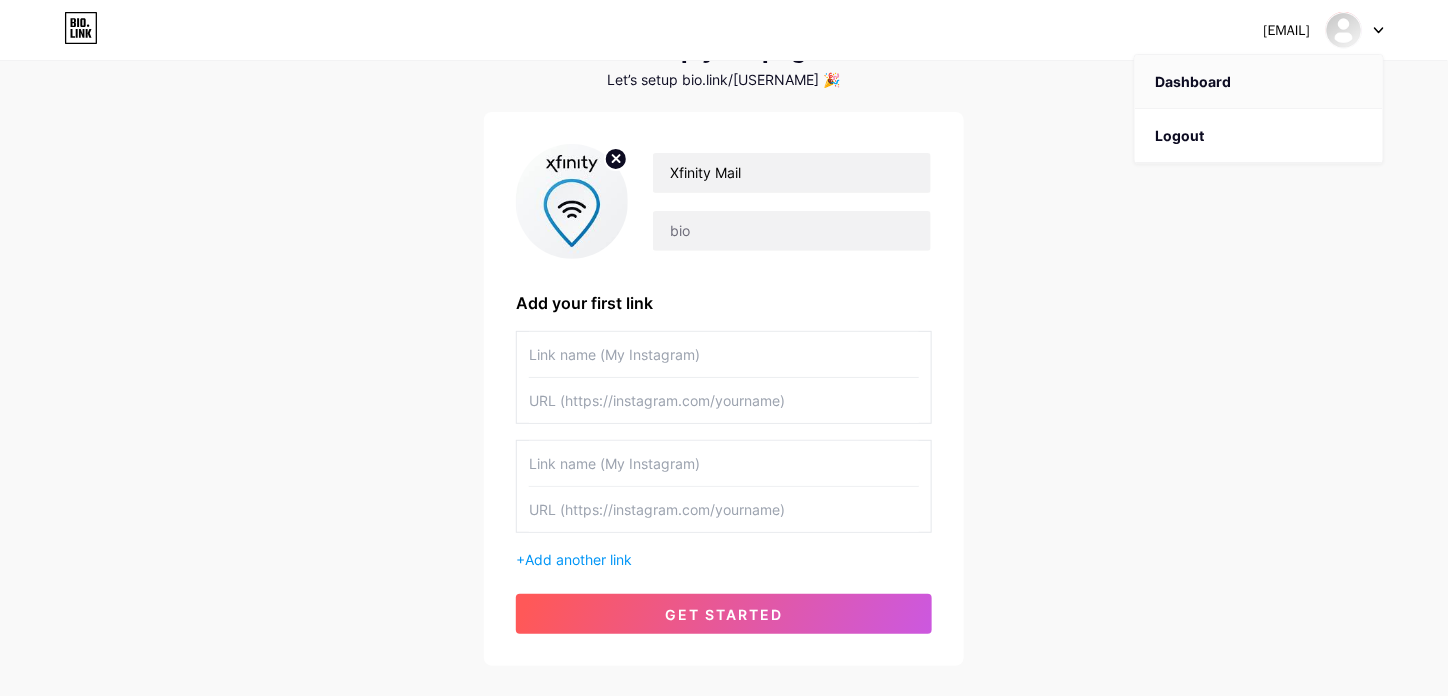 click on "Dashboard" at bounding box center (1259, 82) 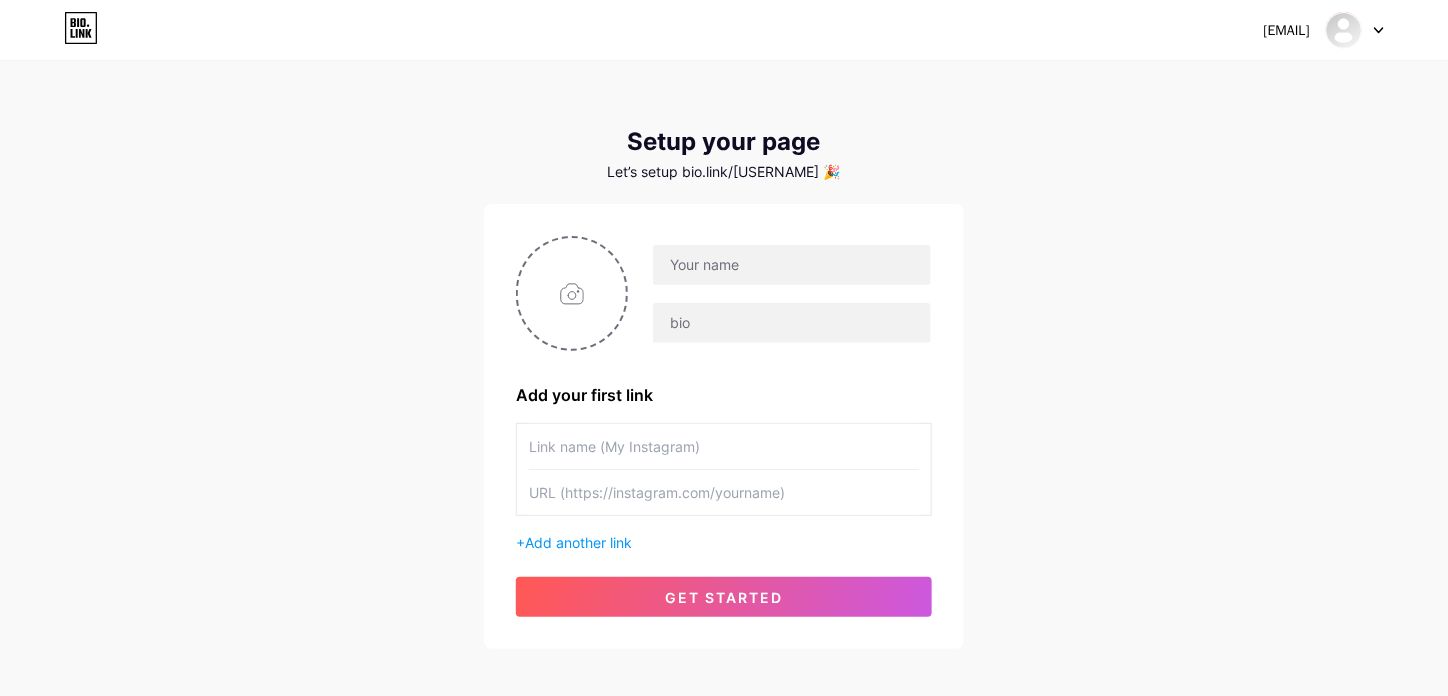 click at bounding box center [724, 446] 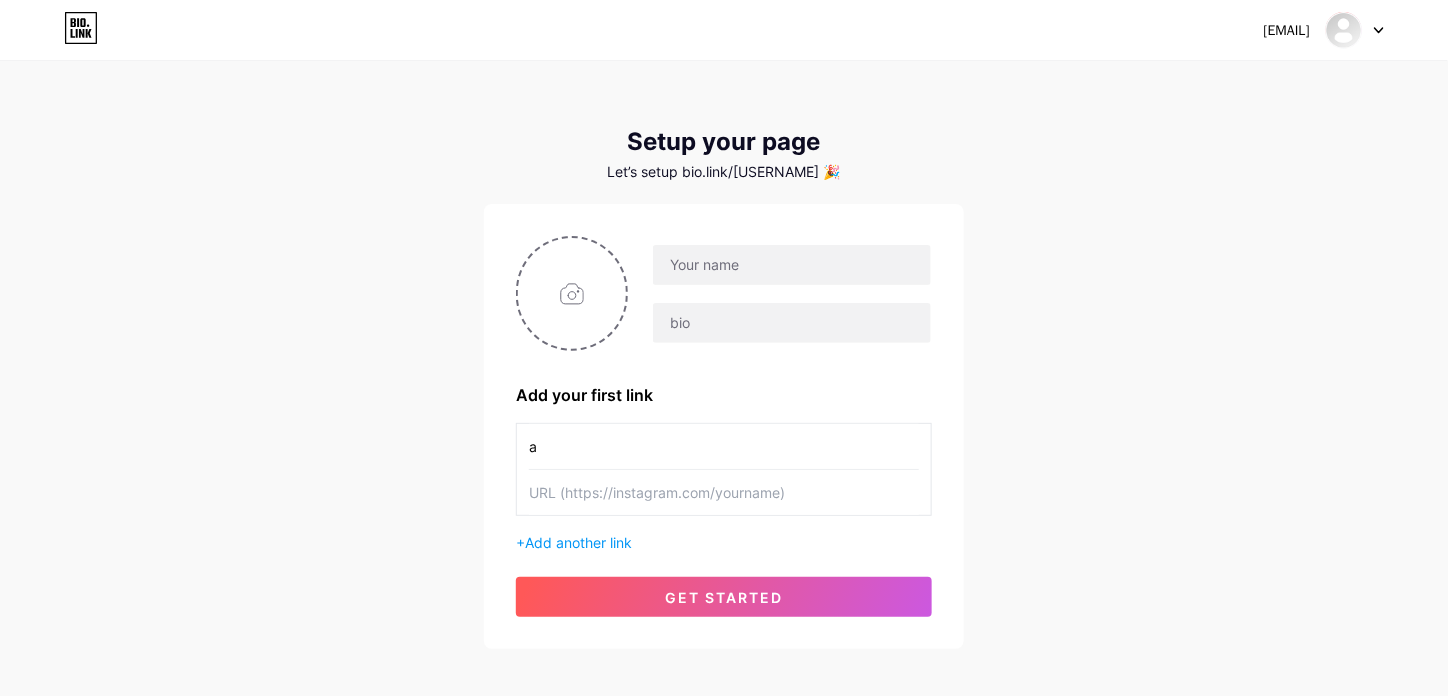 type 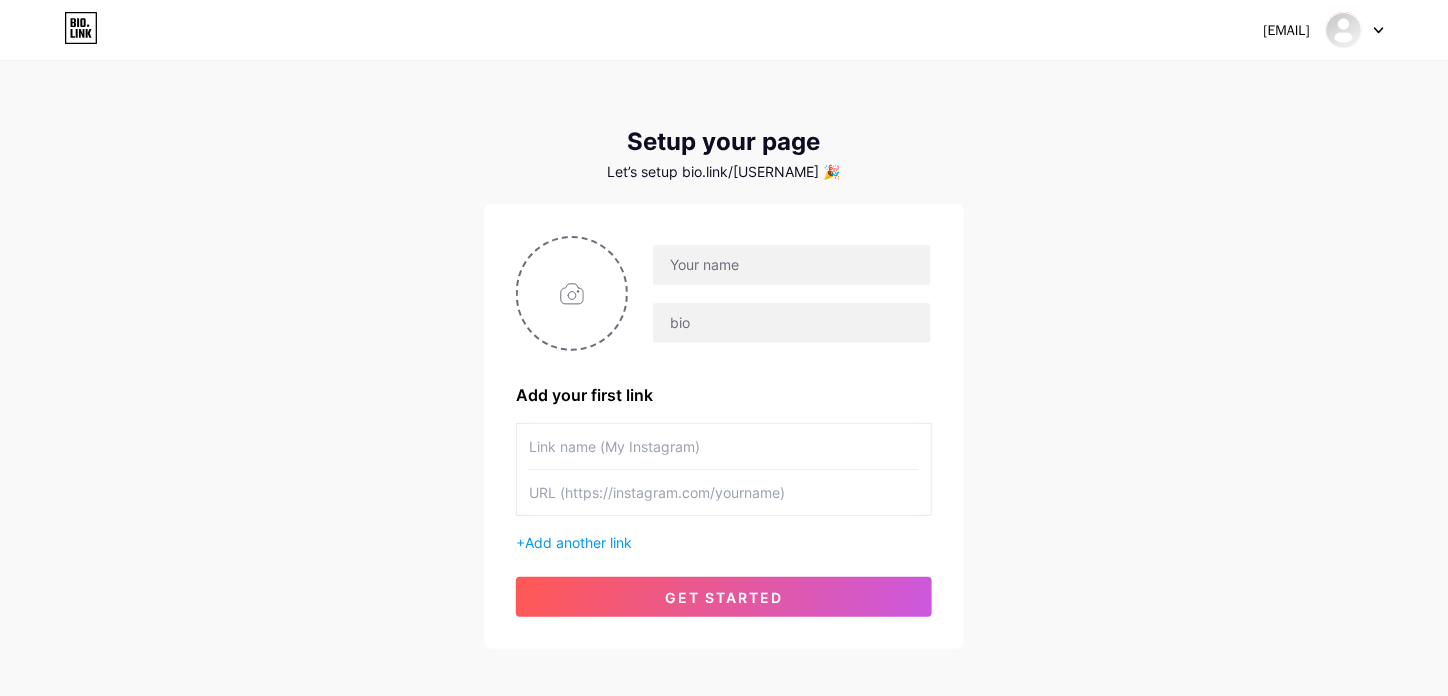 click at bounding box center [724, 492] 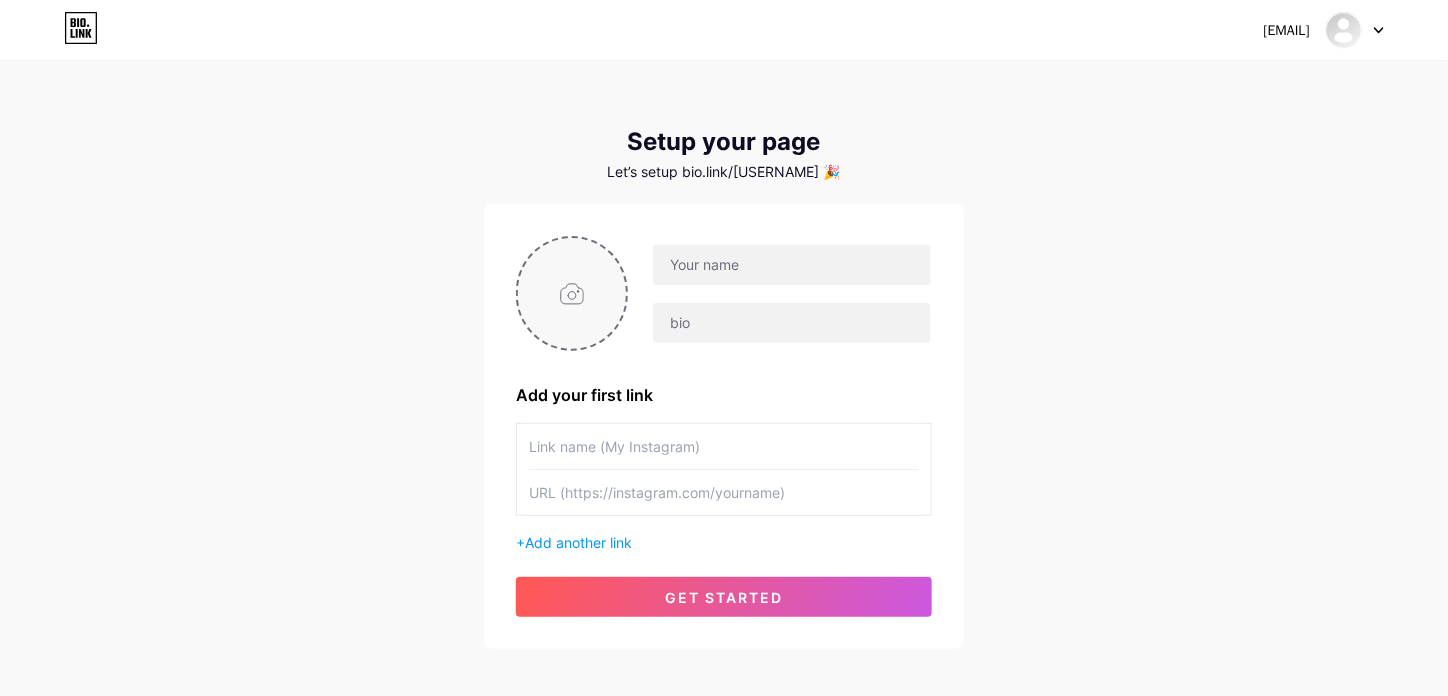 scroll, scrollTop: 12, scrollLeft: 0, axis: vertical 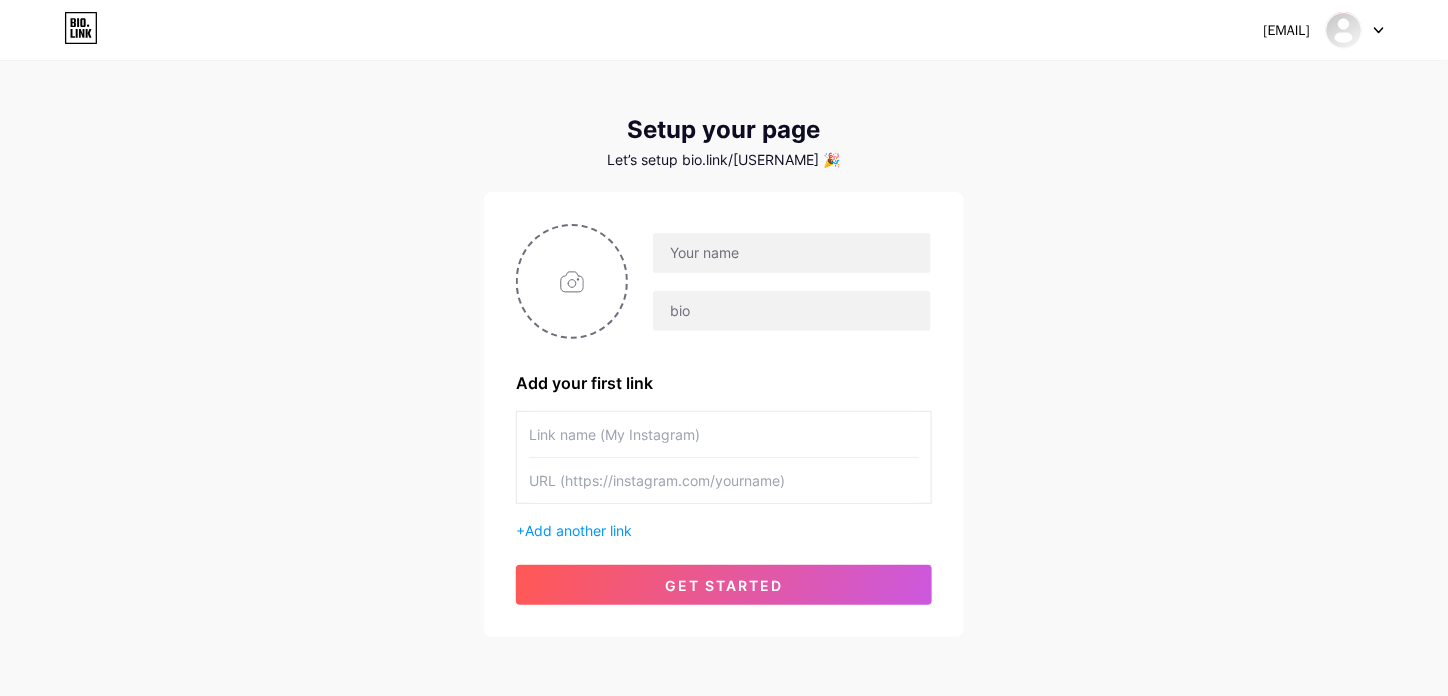 click at bounding box center [724, 434] 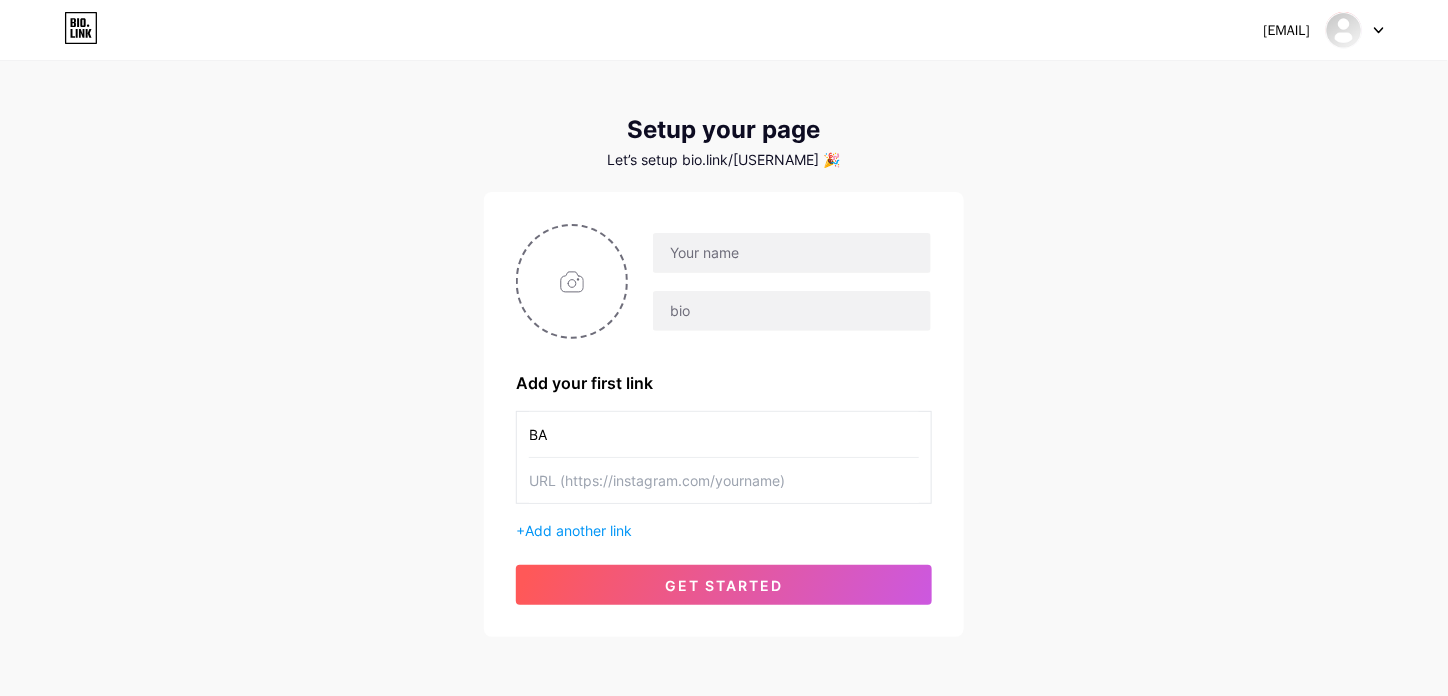 type on "B" 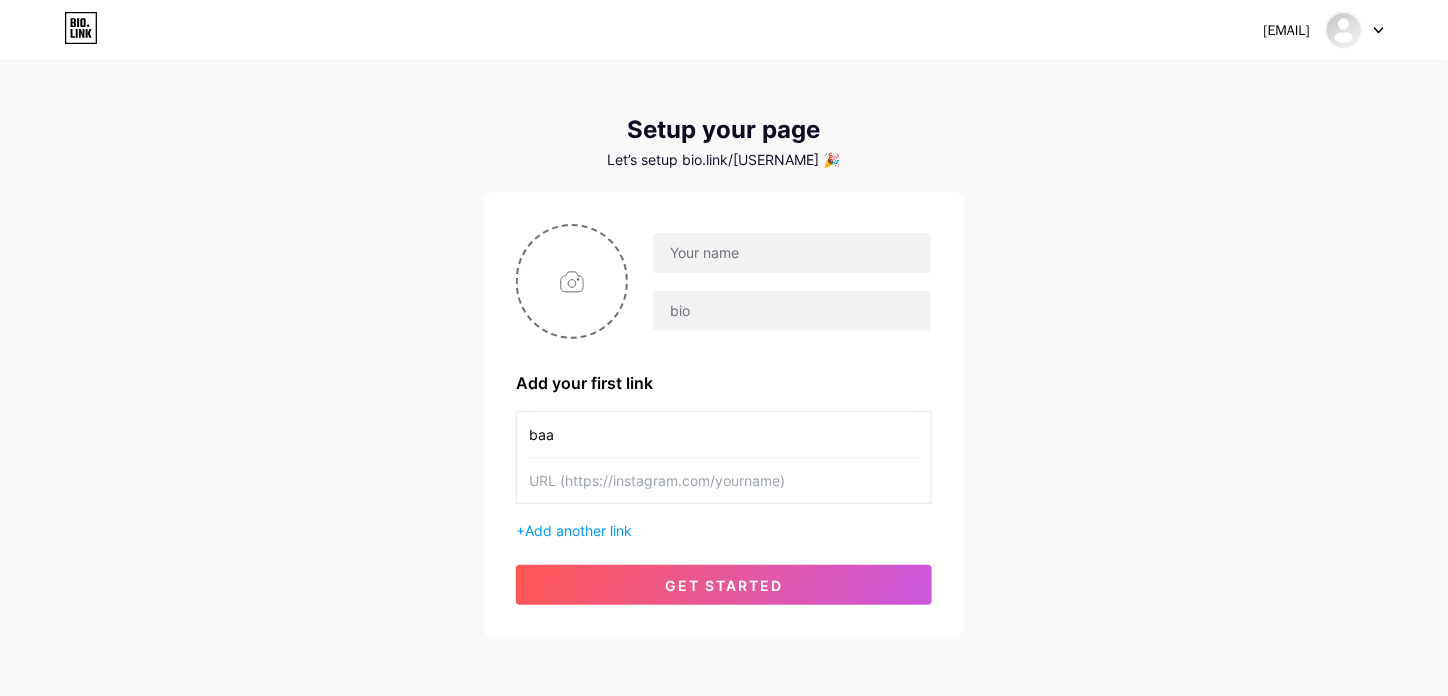 type on "baa" 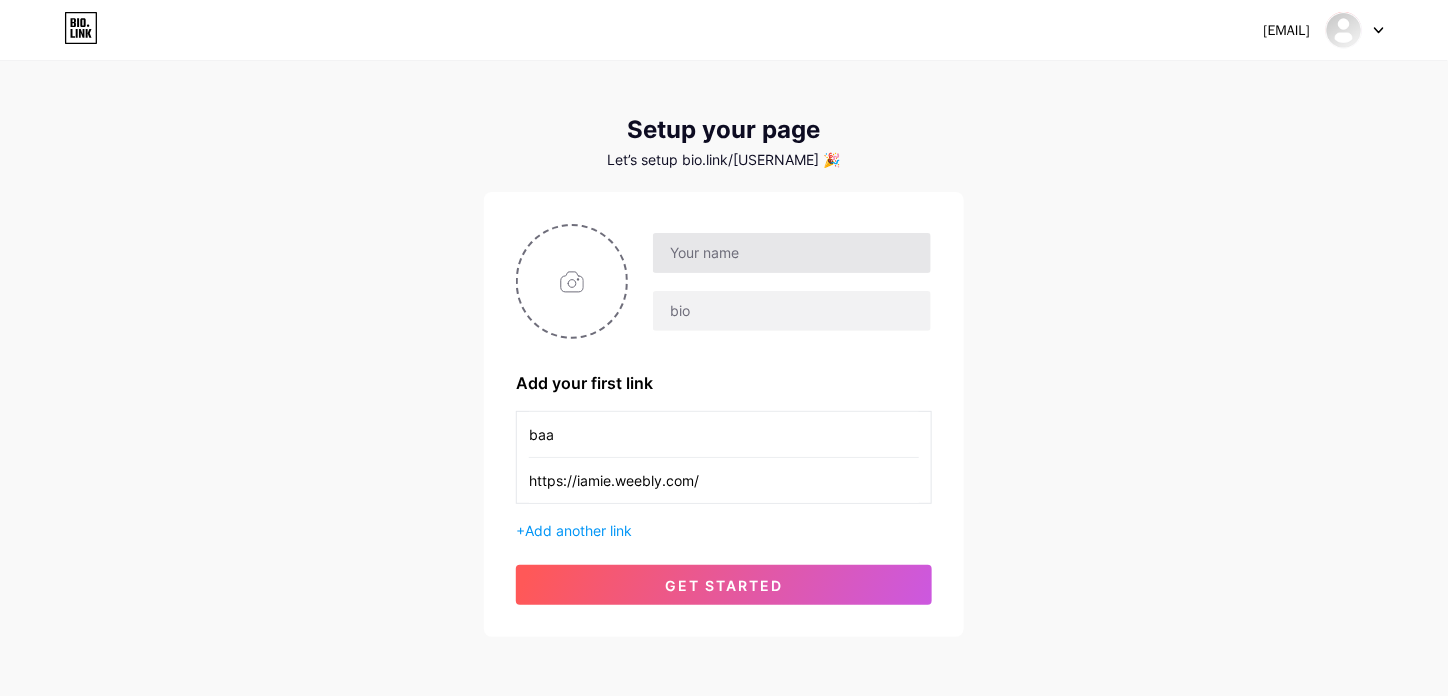 type on "https://iamie.weebly.com/" 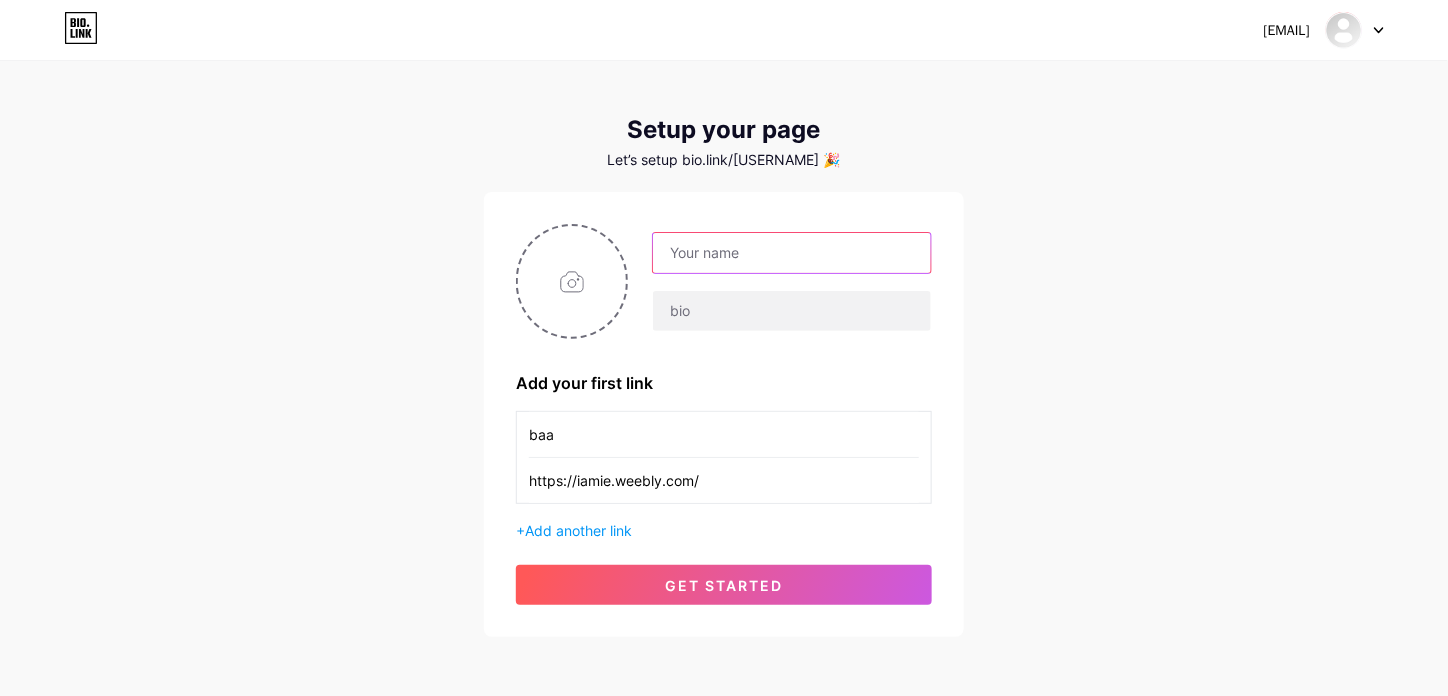 click at bounding box center [792, 253] 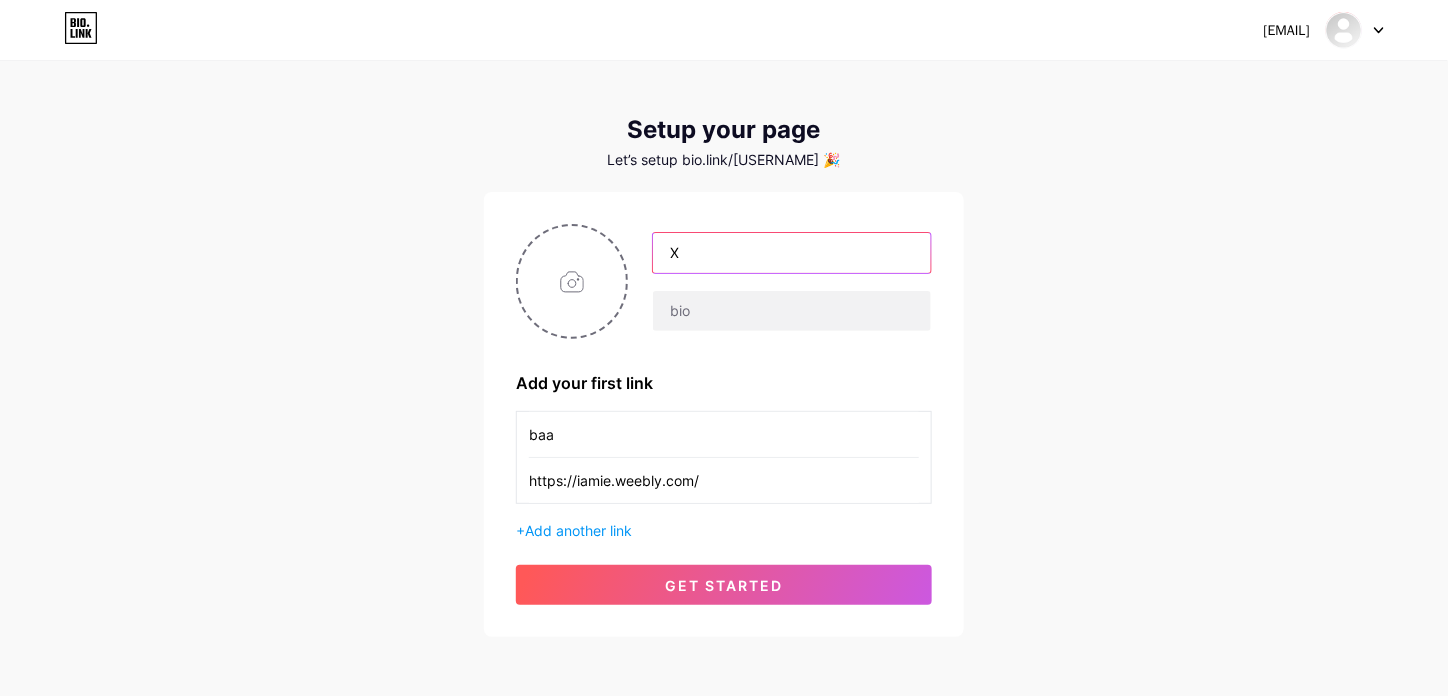 type on "Xfinity Mail" 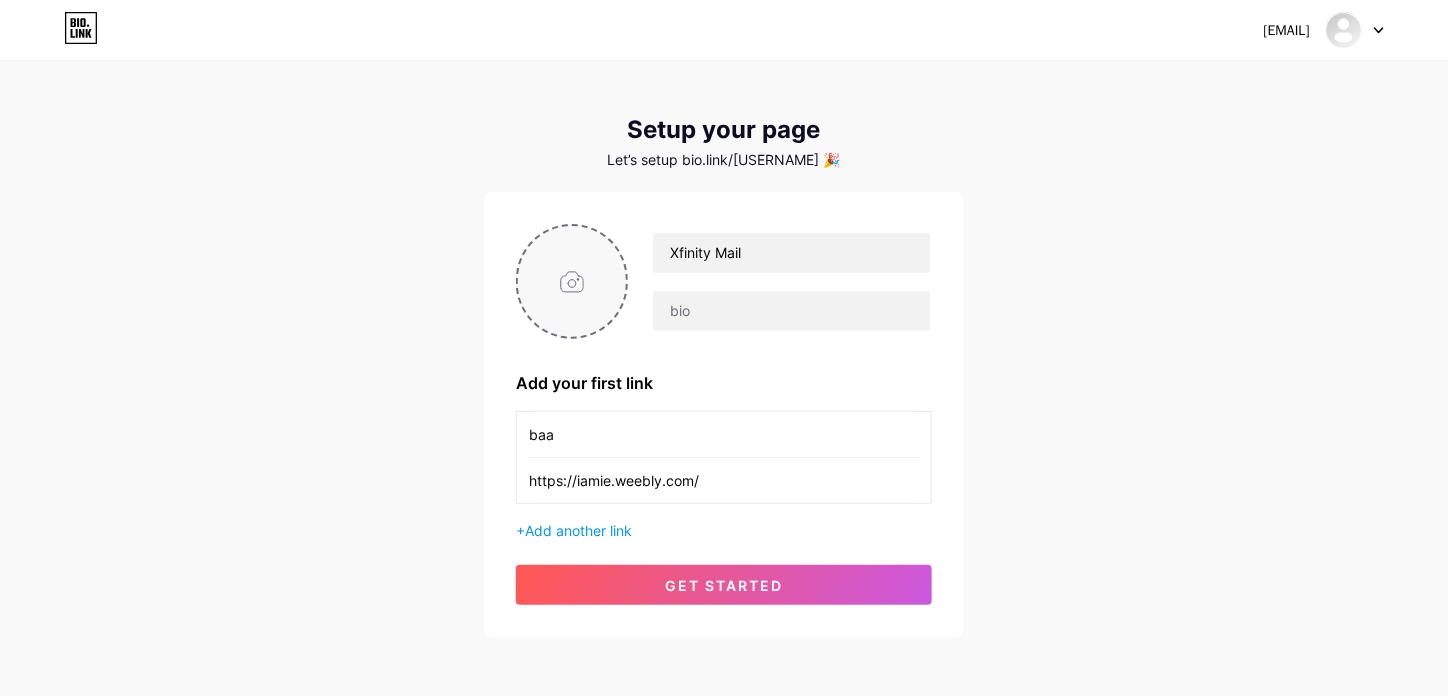 click at bounding box center (572, 281) 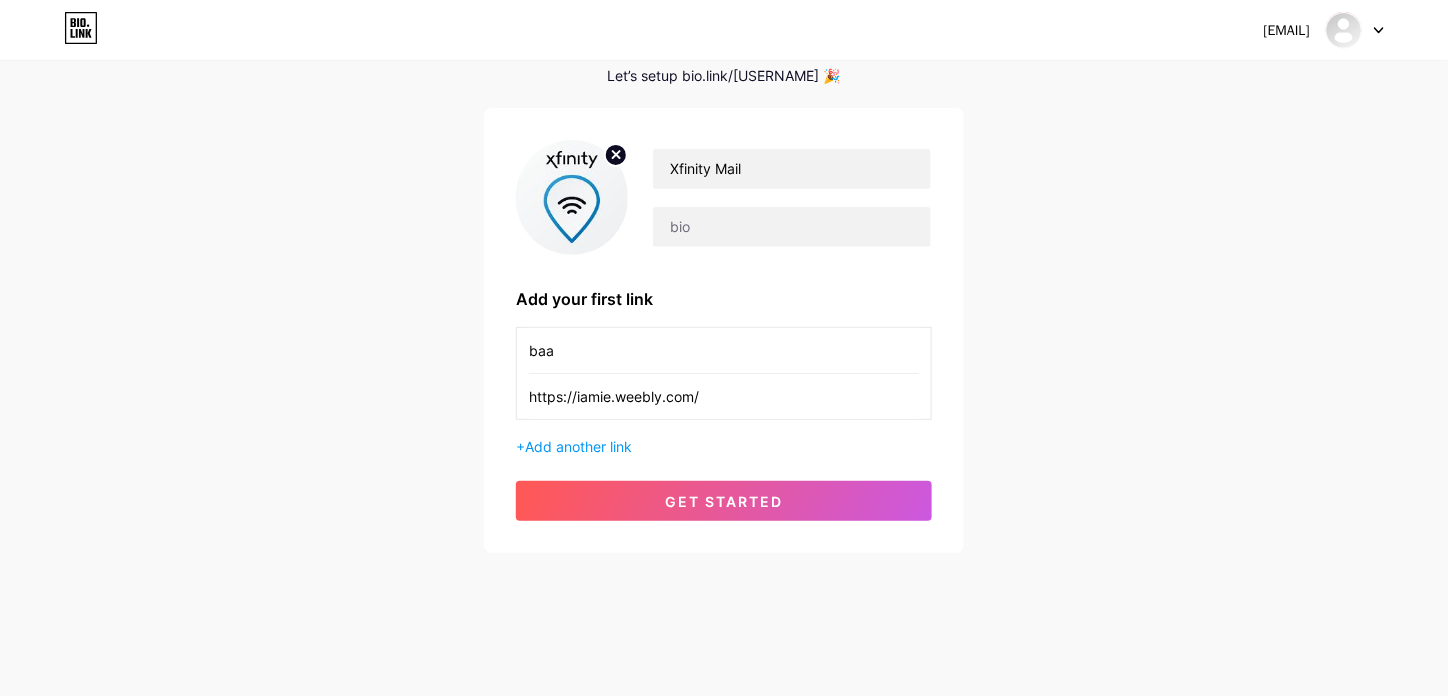 scroll, scrollTop: 0, scrollLeft: 0, axis: both 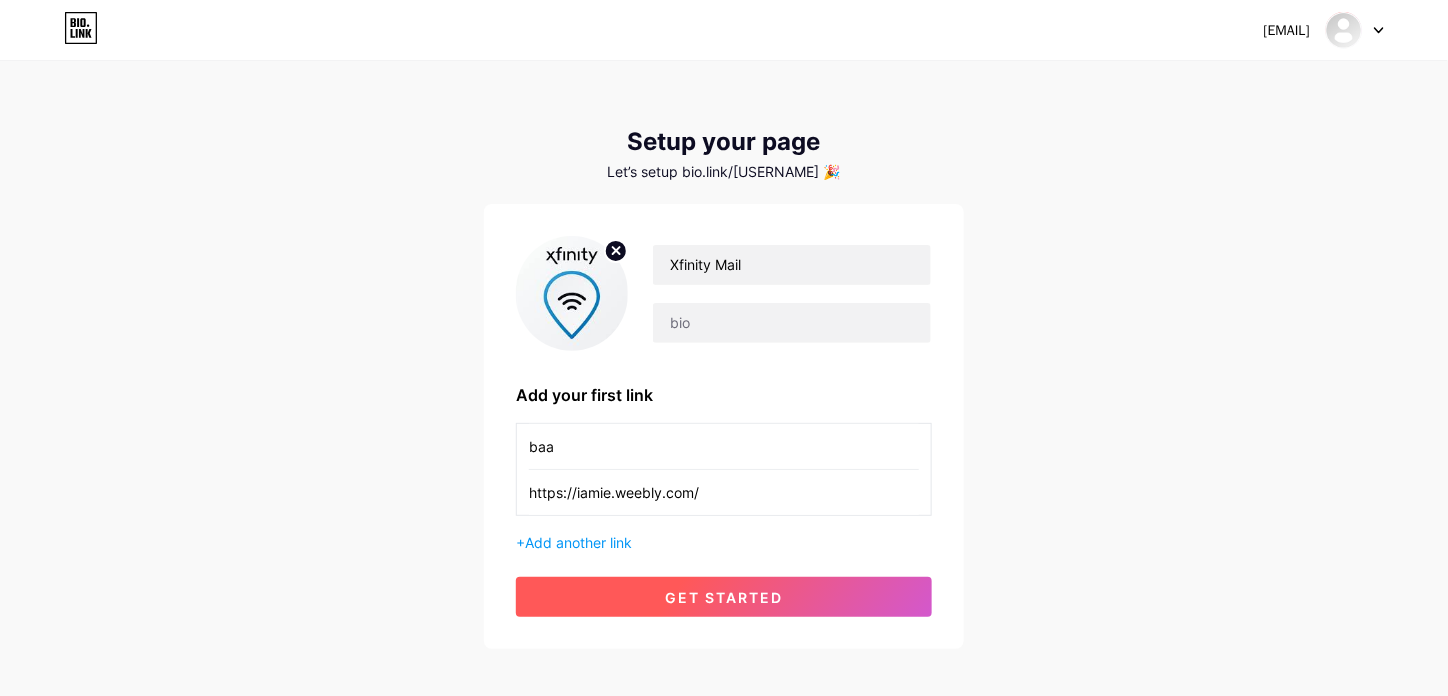 click on "get started" at bounding box center (724, 597) 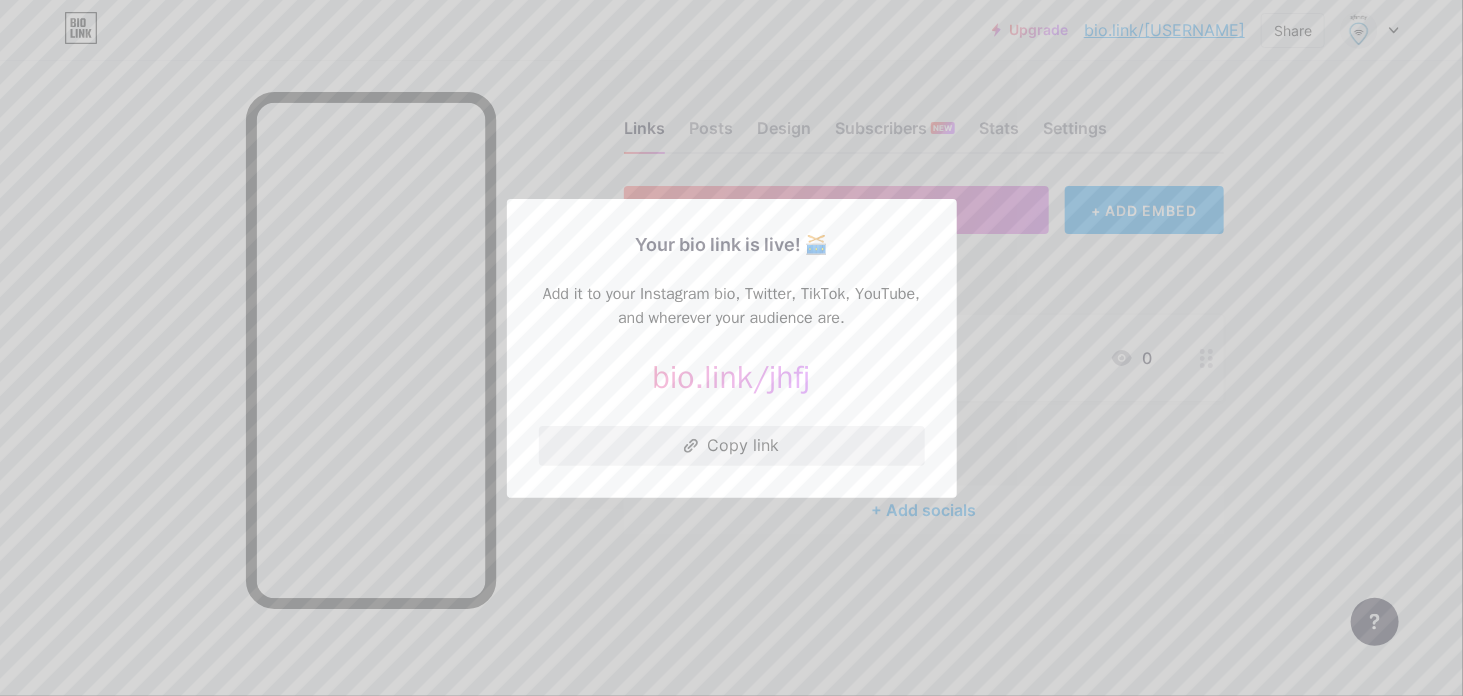 click 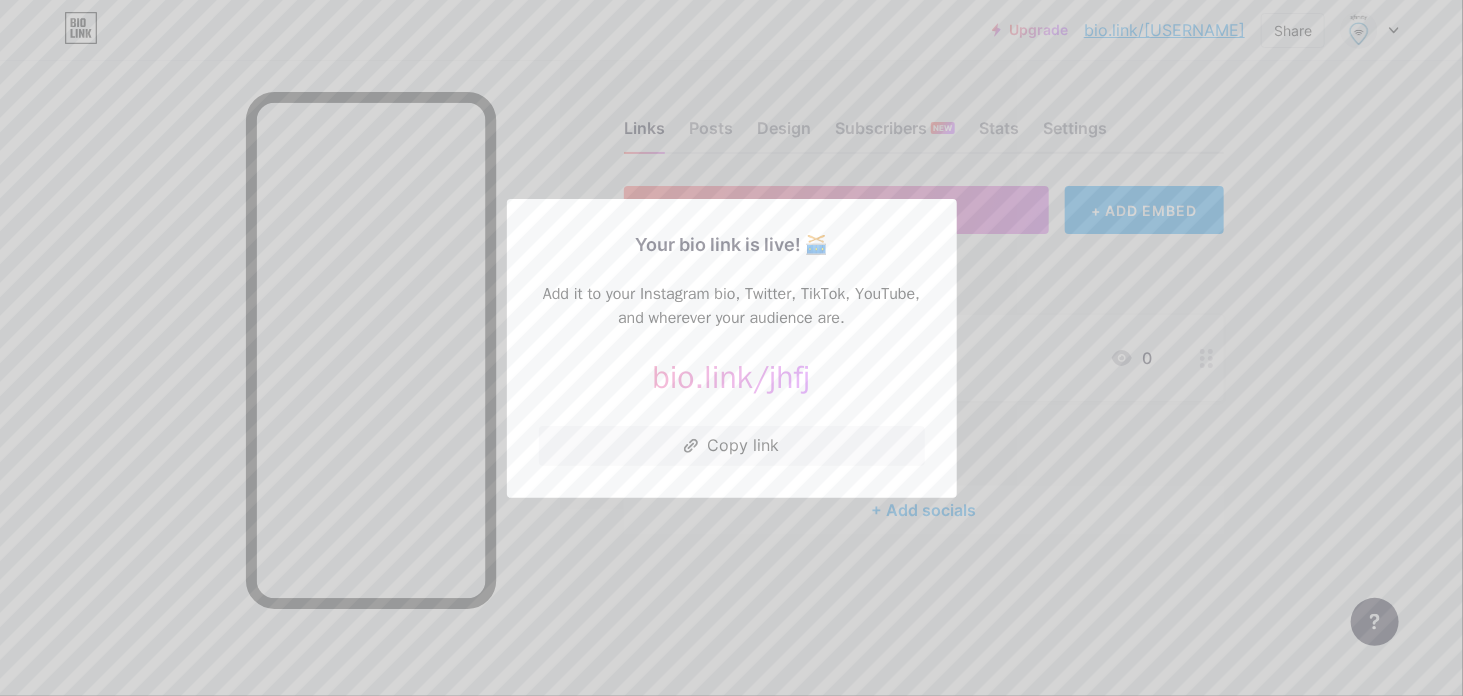 click at bounding box center (731, 348) 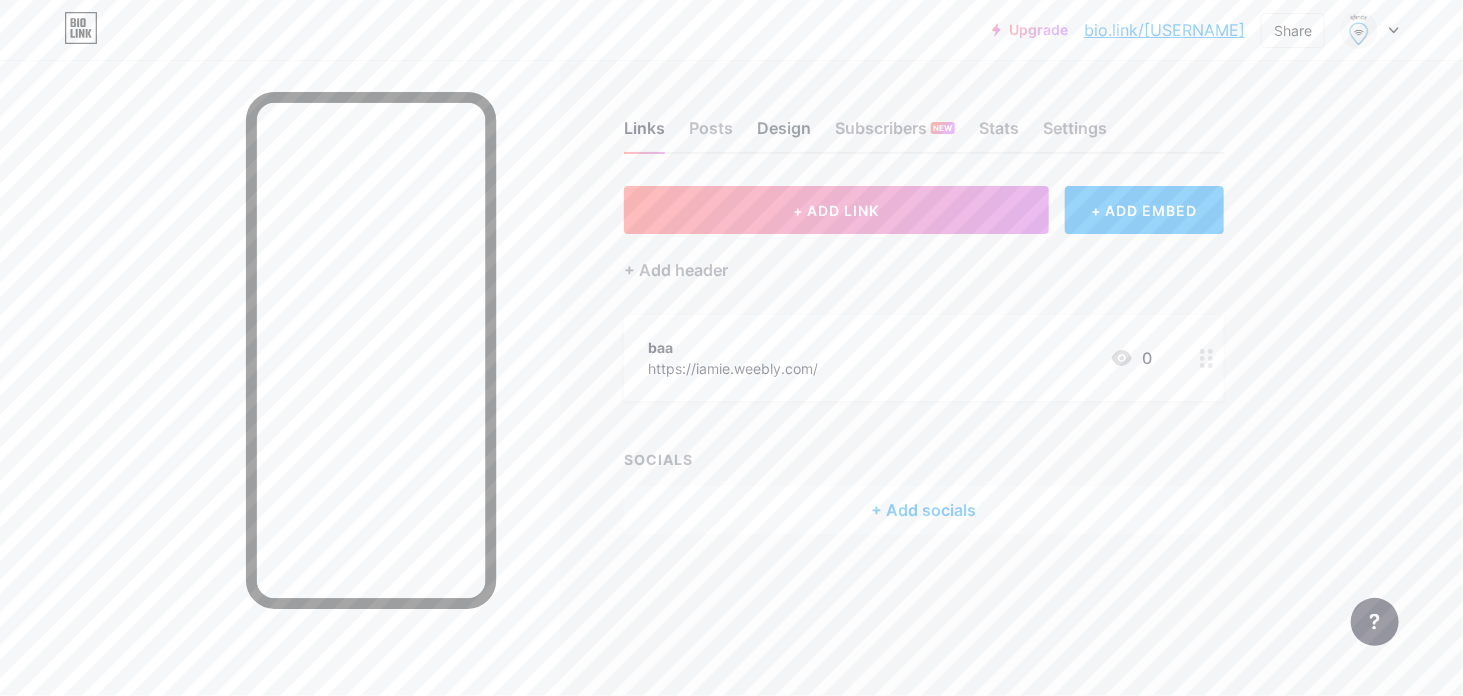 click on "Design" at bounding box center [784, 134] 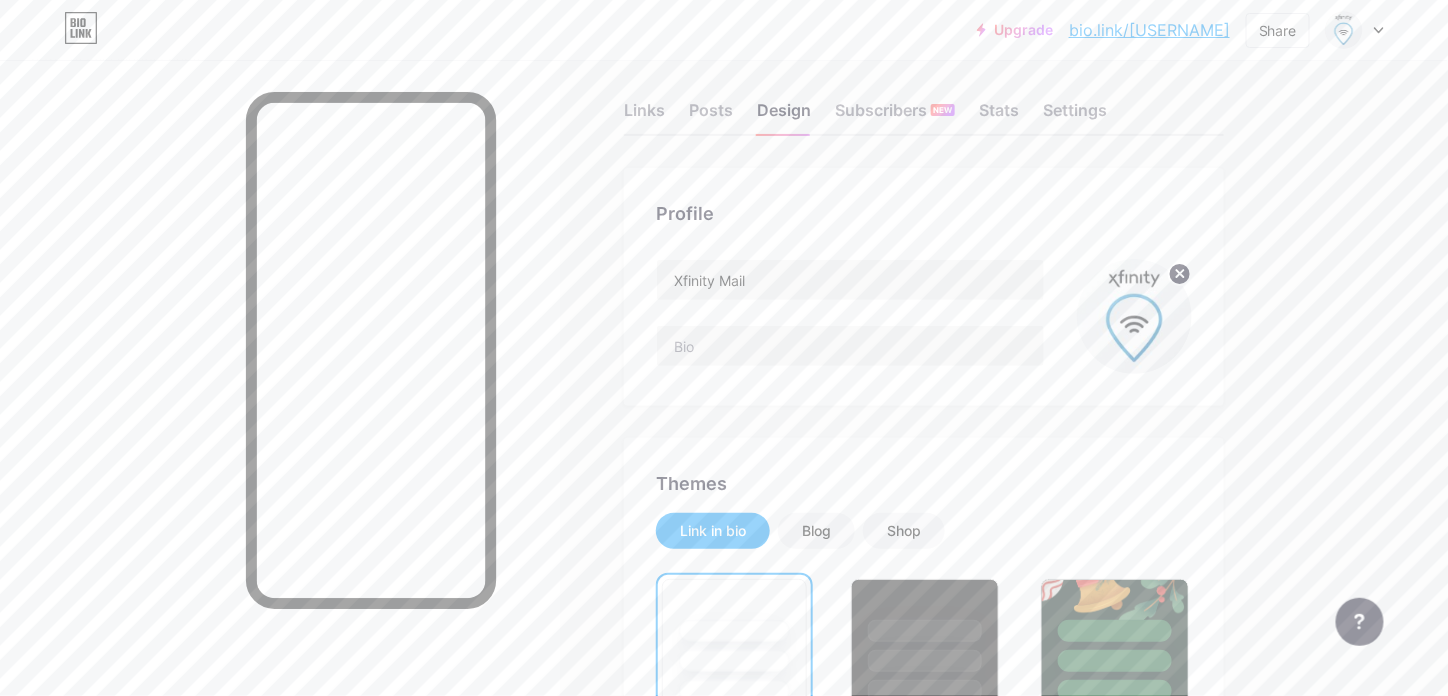 scroll, scrollTop: 0, scrollLeft: 0, axis: both 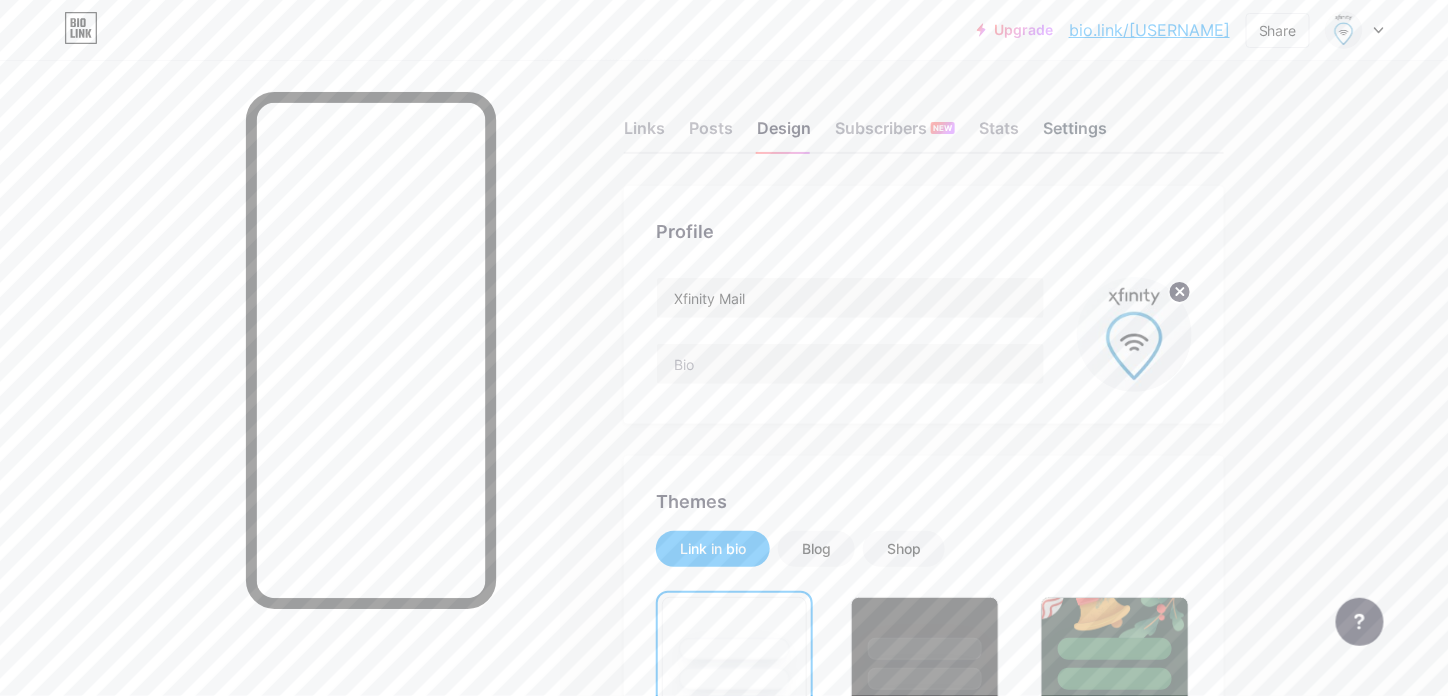 click on "Settings" at bounding box center [1075, 134] 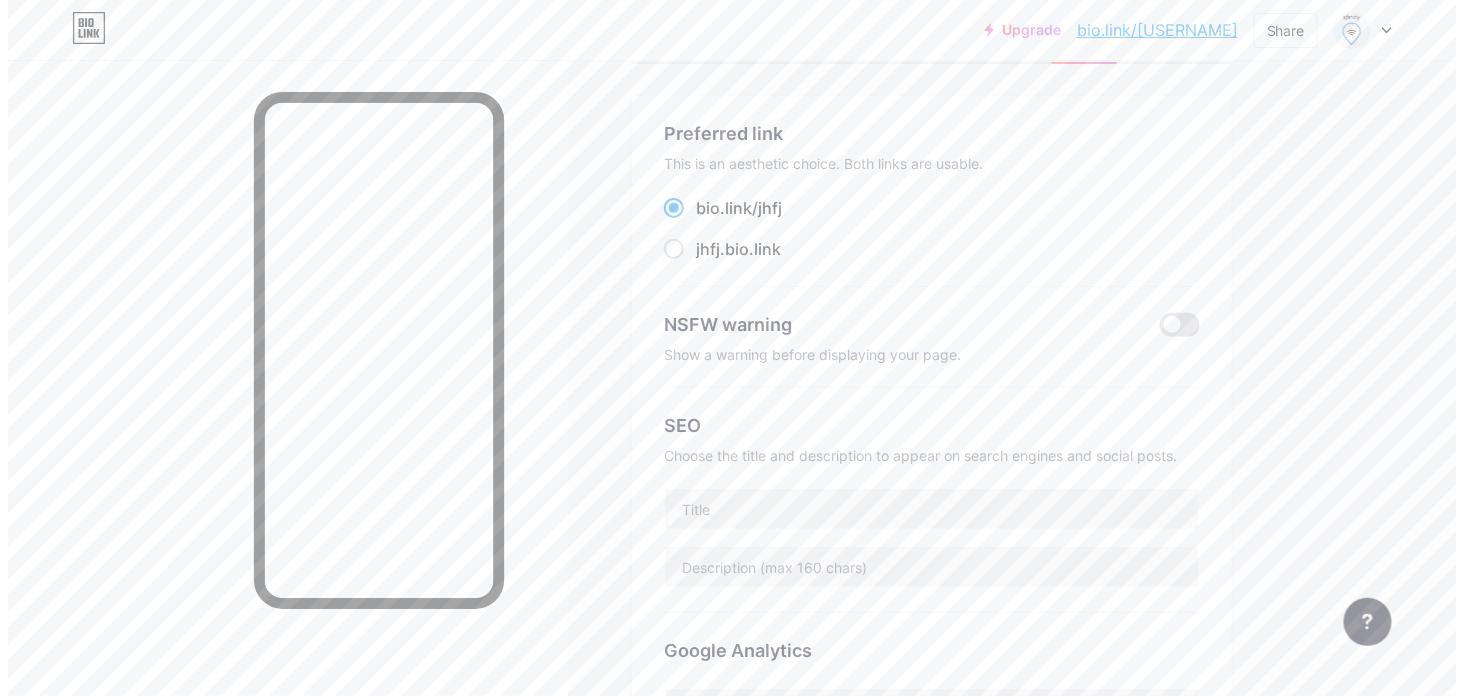 scroll, scrollTop: 0, scrollLeft: 0, axis: both 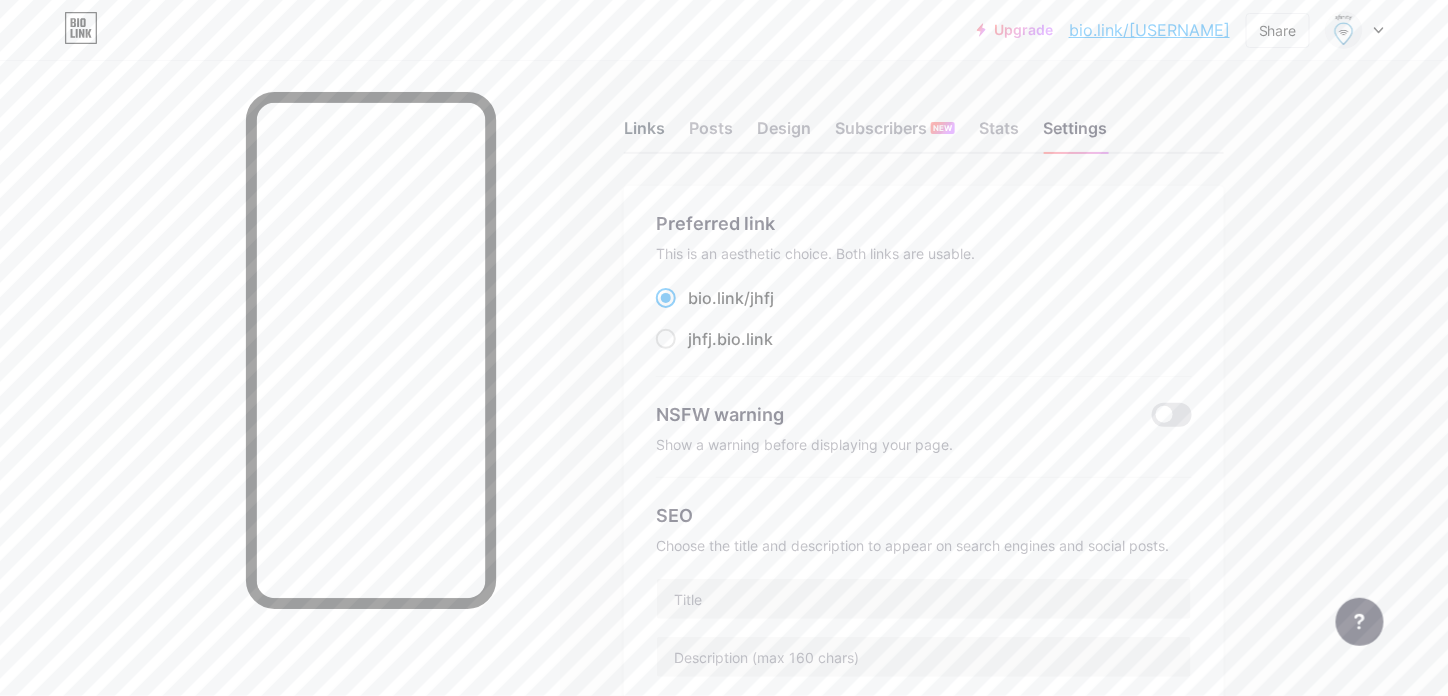 click on "Links" at bounding box center [644, 134] 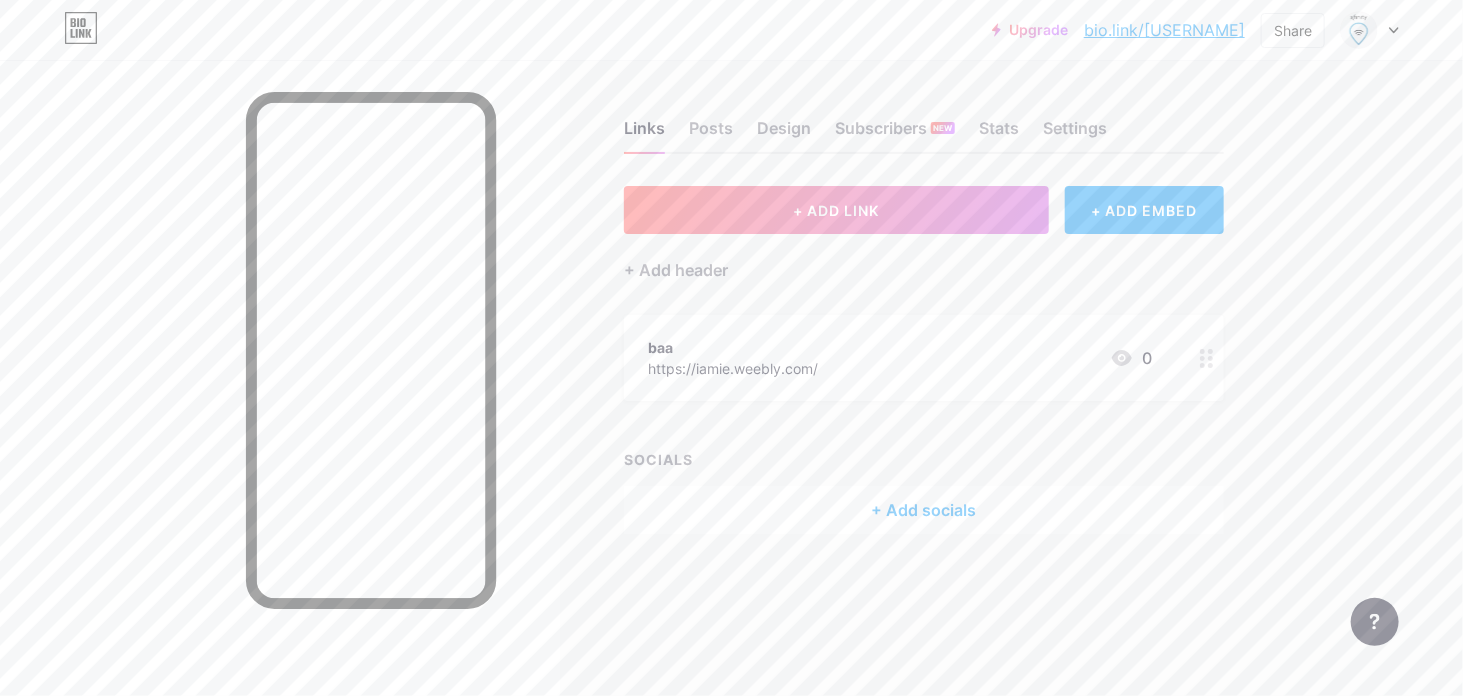 click 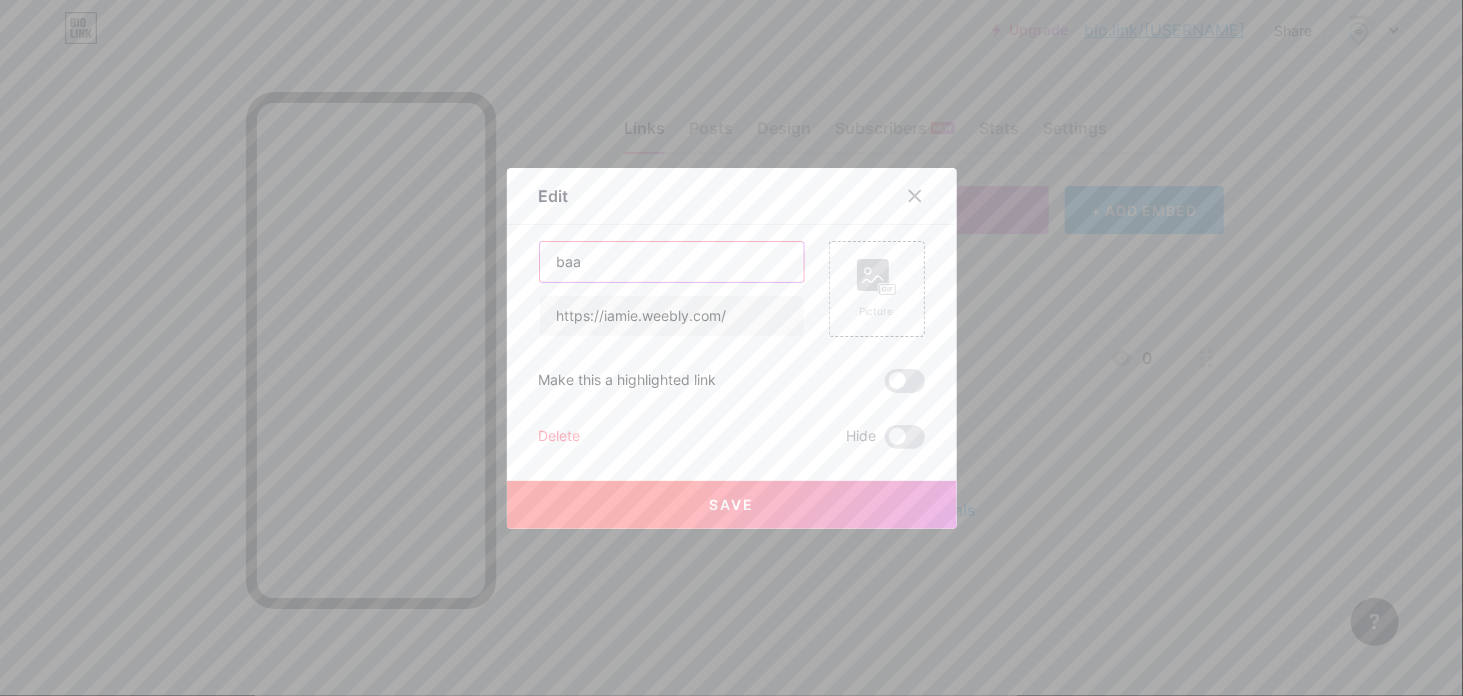 click on "baa" at bounding box center (672, 262) 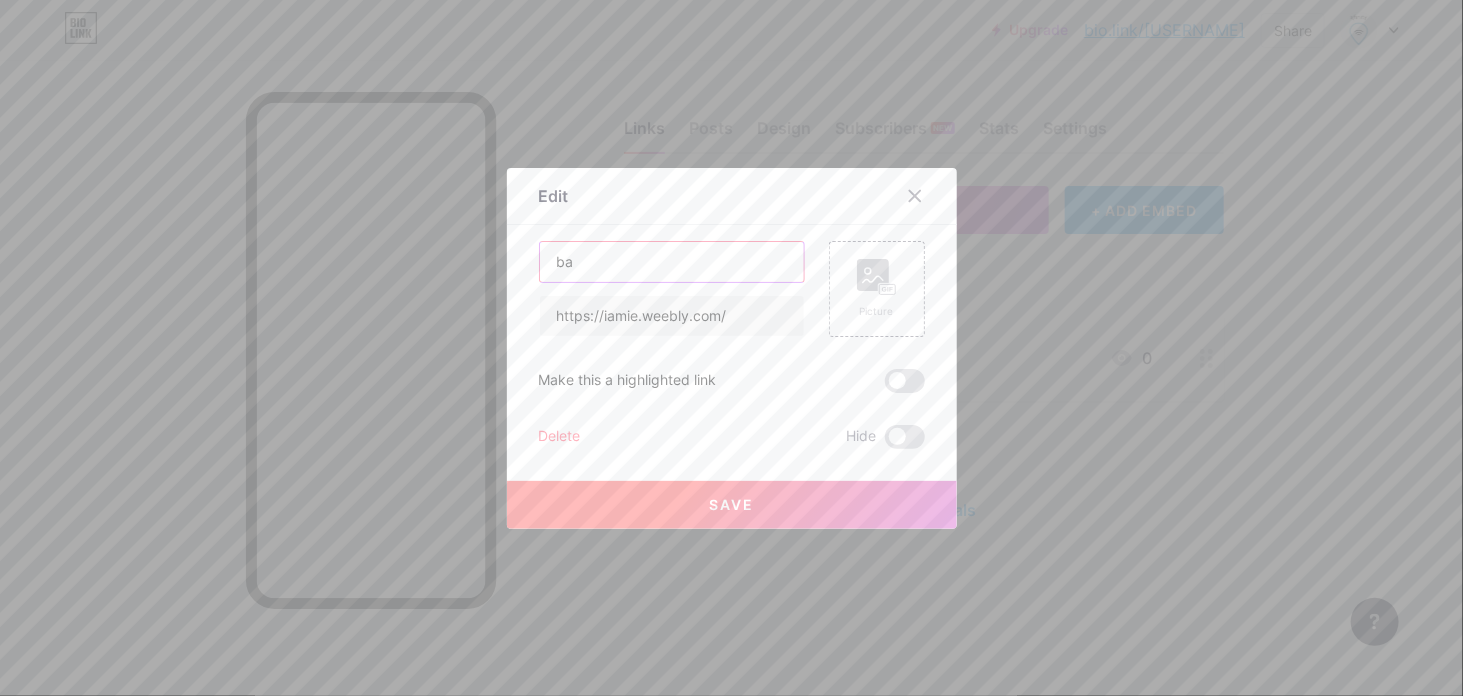 type on "b" 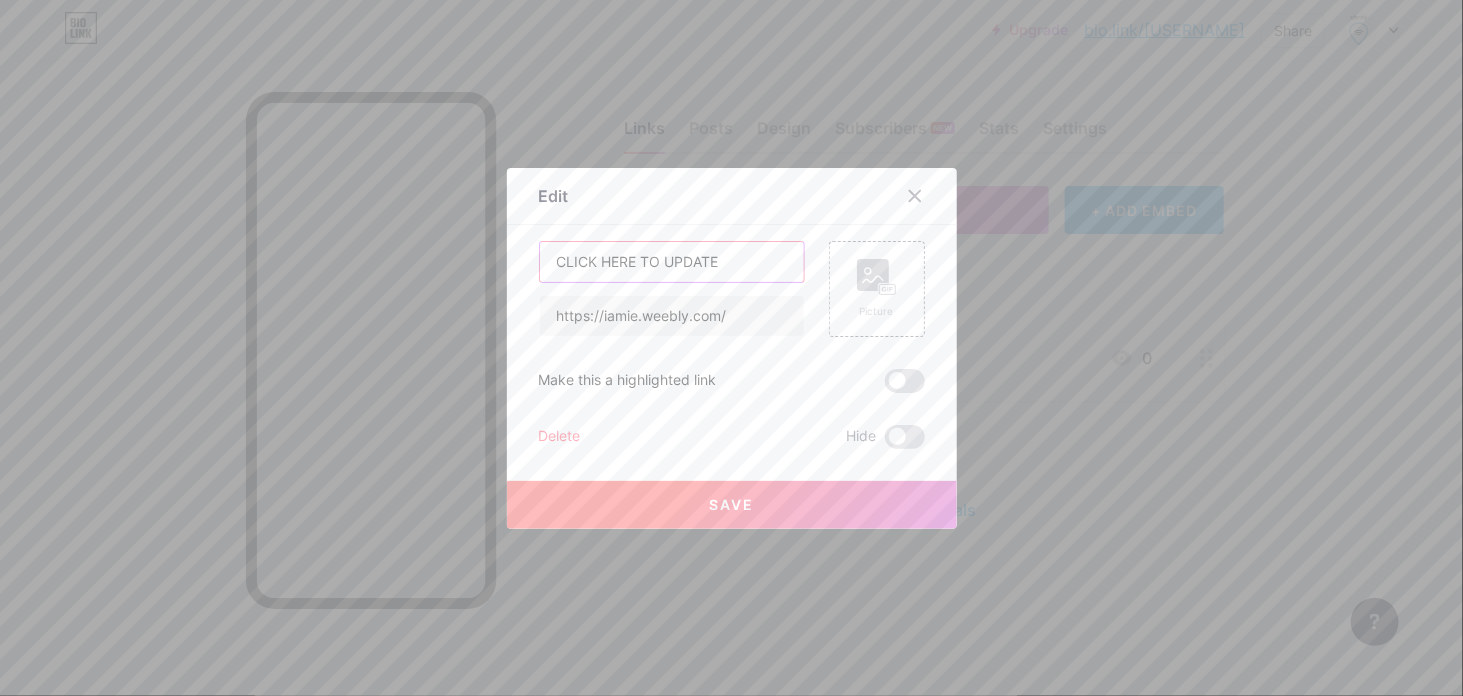 type on "CLICK HERE TO UPDATE" 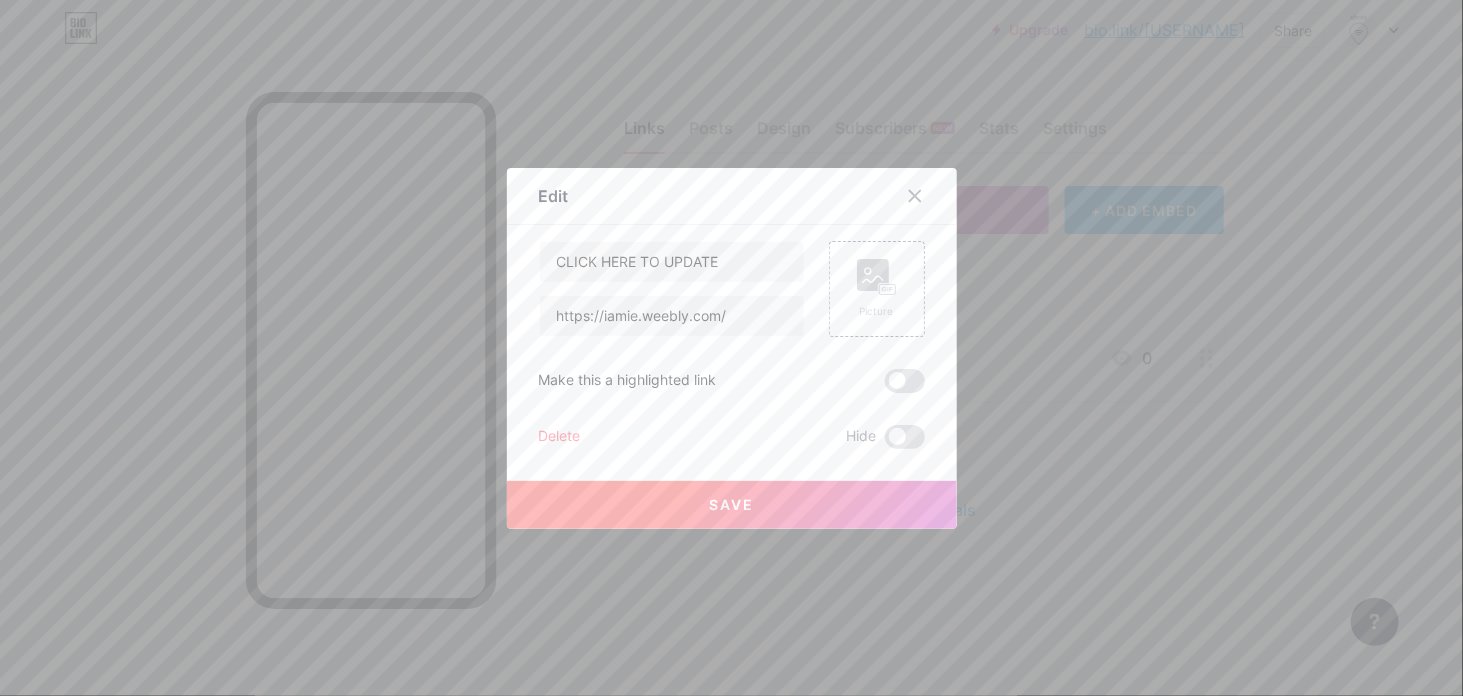 click on "Save" at bounding box center (732, 505) 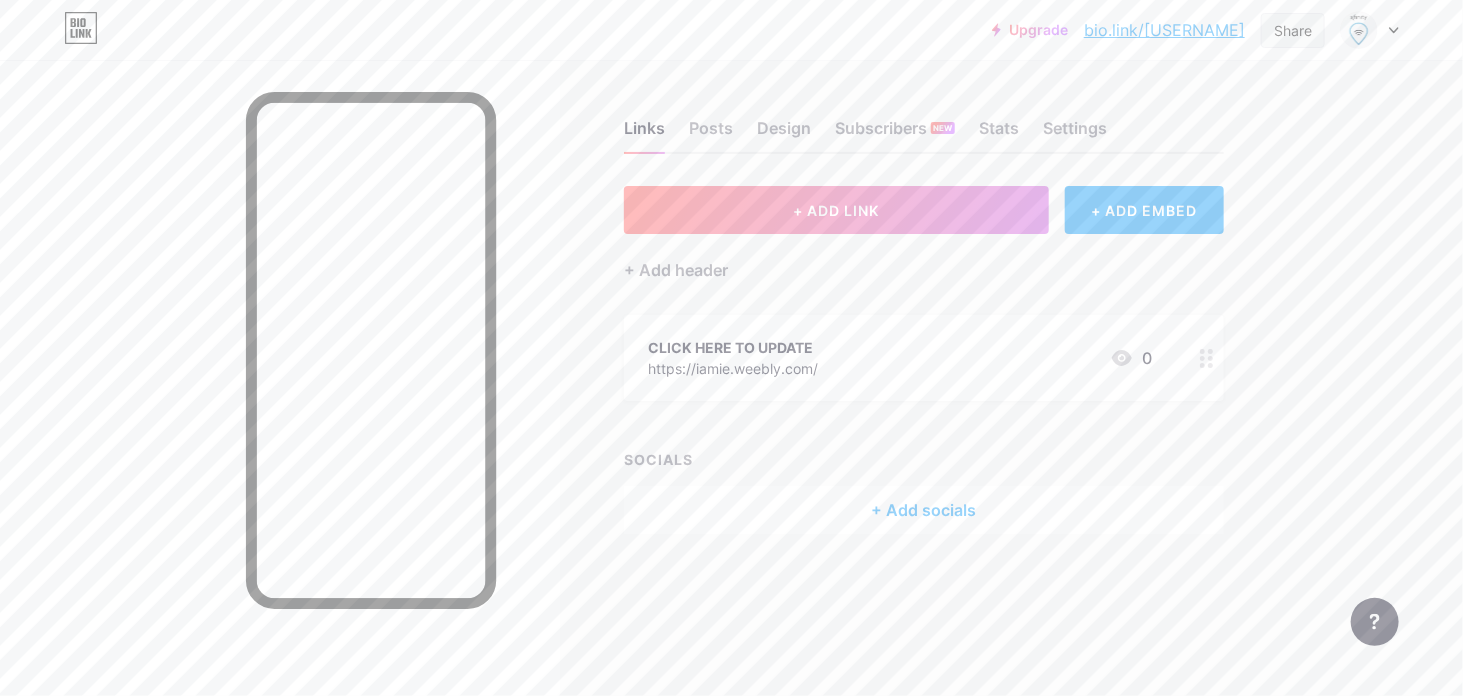 click on "Share" at bounding box center [1293, 30] 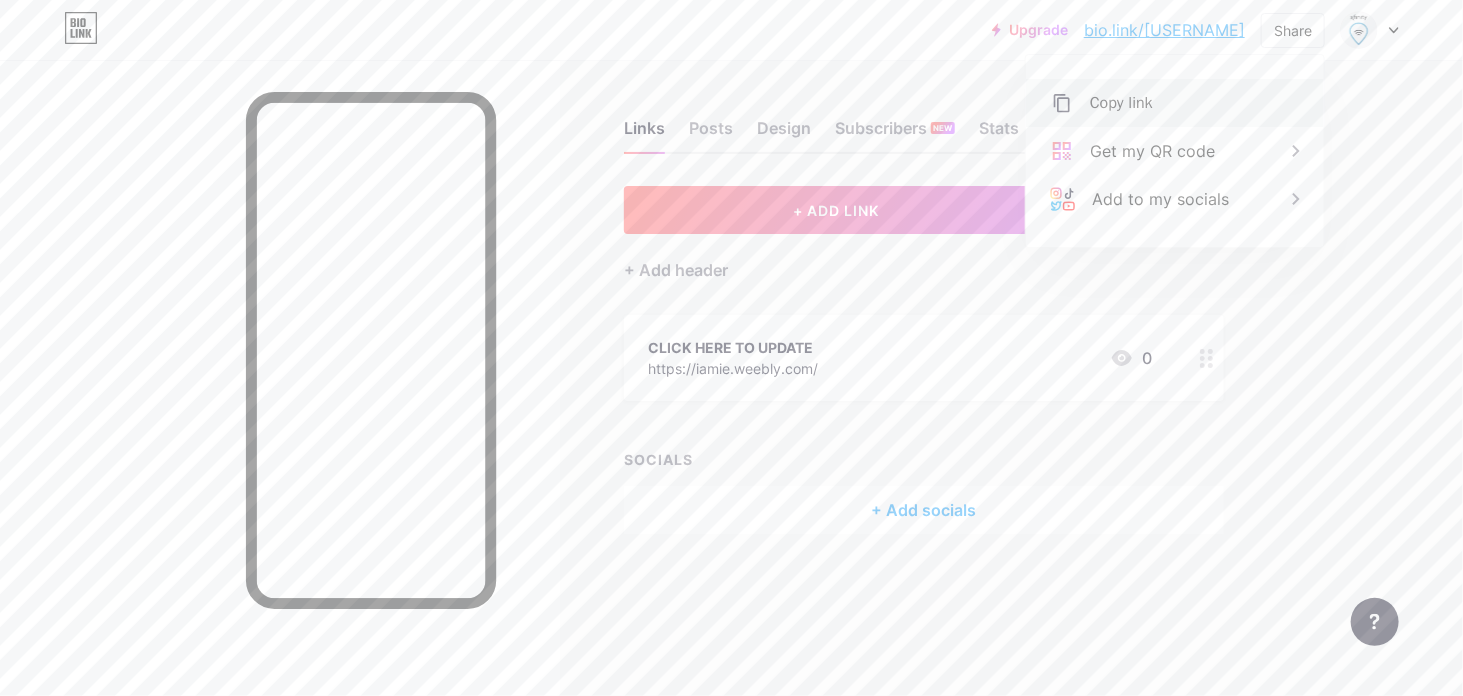 click on "Copy link" at bounding box center [1121, 103] 